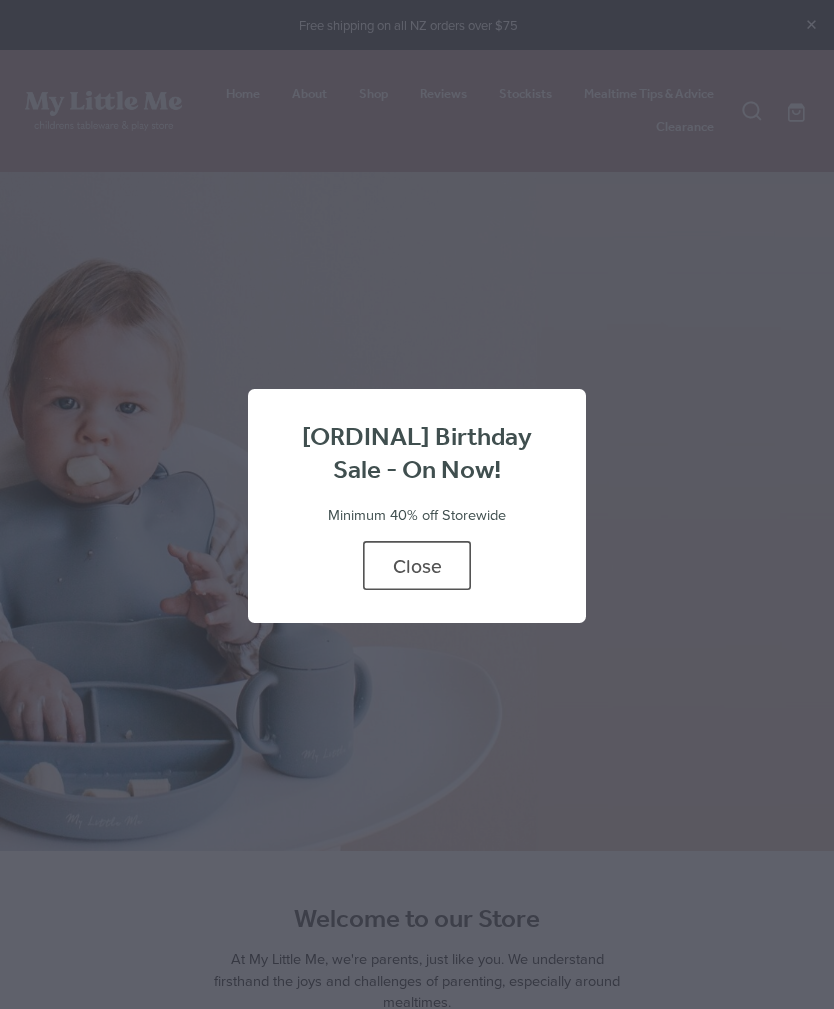 scroll, scrollTop: 0, scrollLeft: 0, axis: both 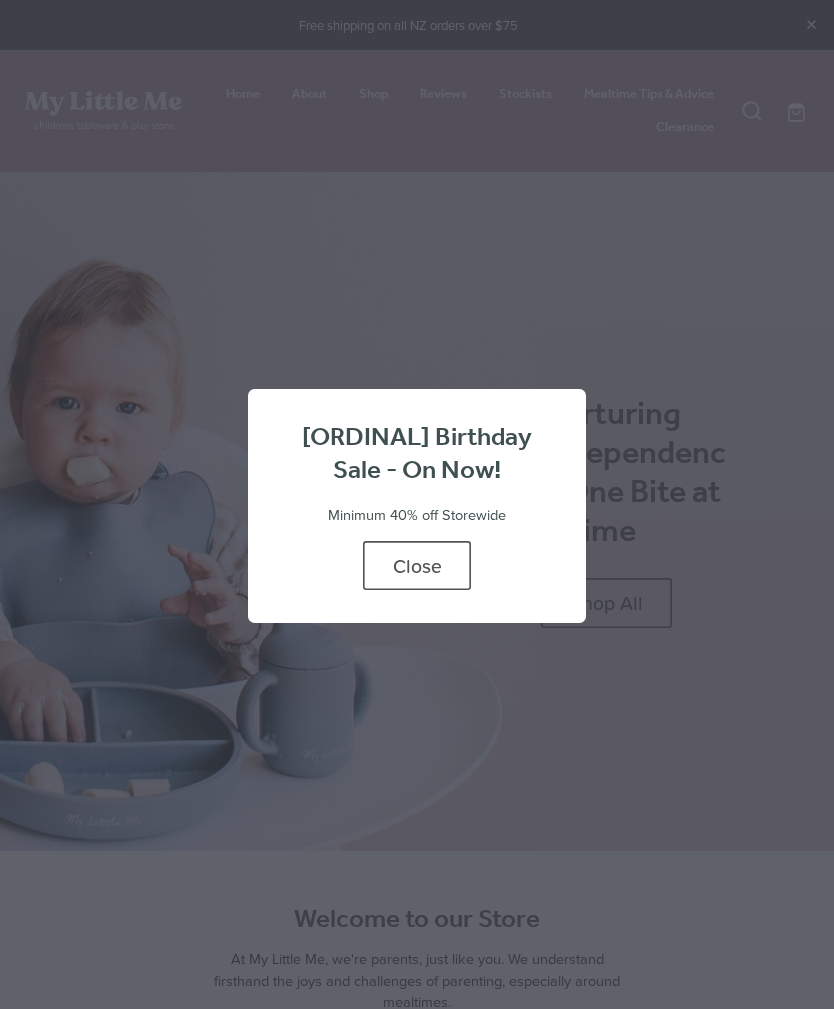 click on "Close" at bounding box center (417, 565) 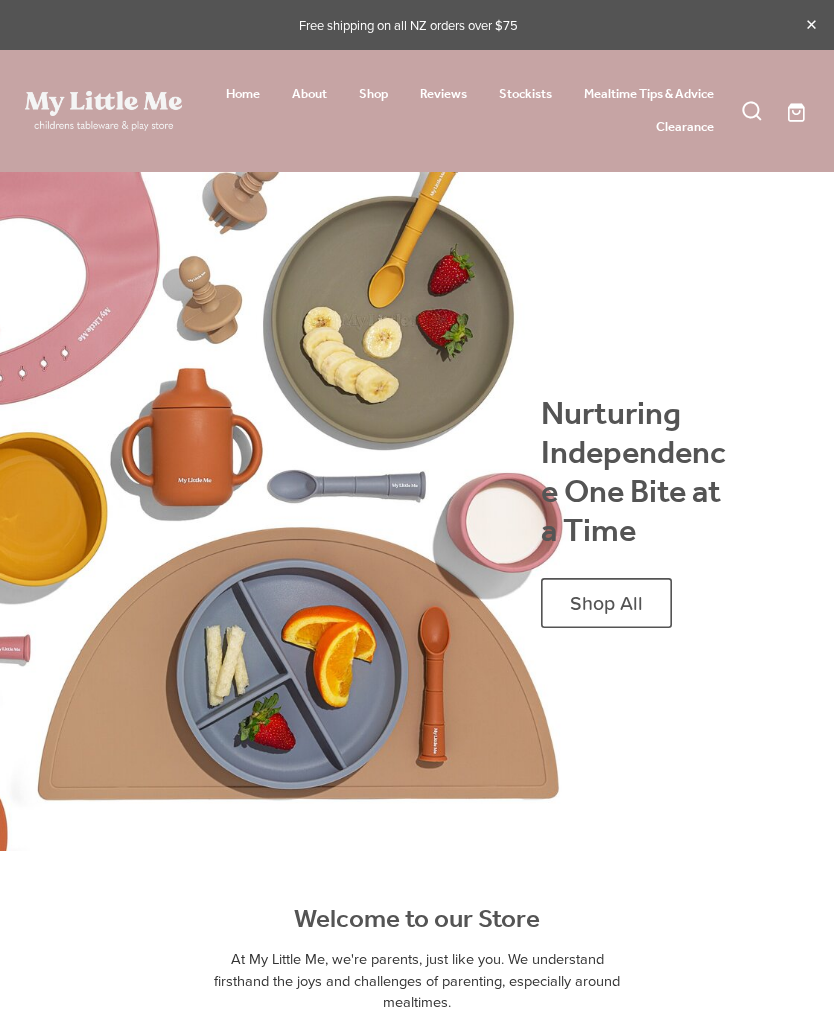 click on "Shop" at bounding box center [373, 94] 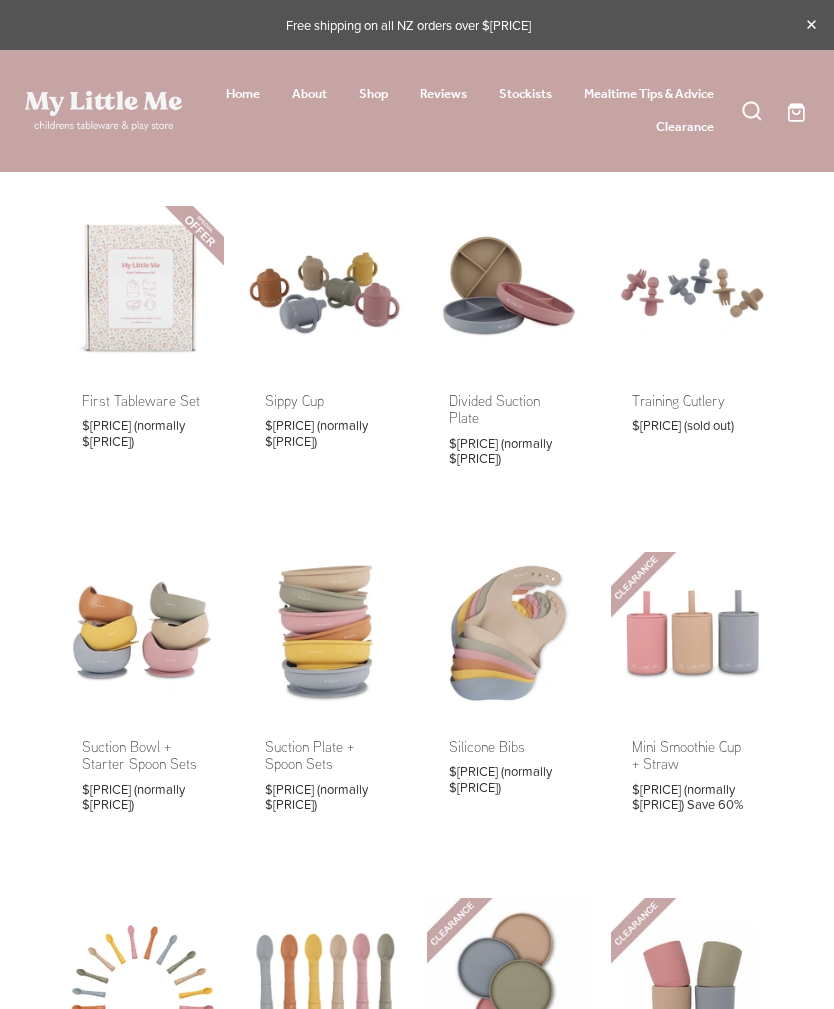 scroll, scrollTop: 0, scrollLeft: 0, axis: both 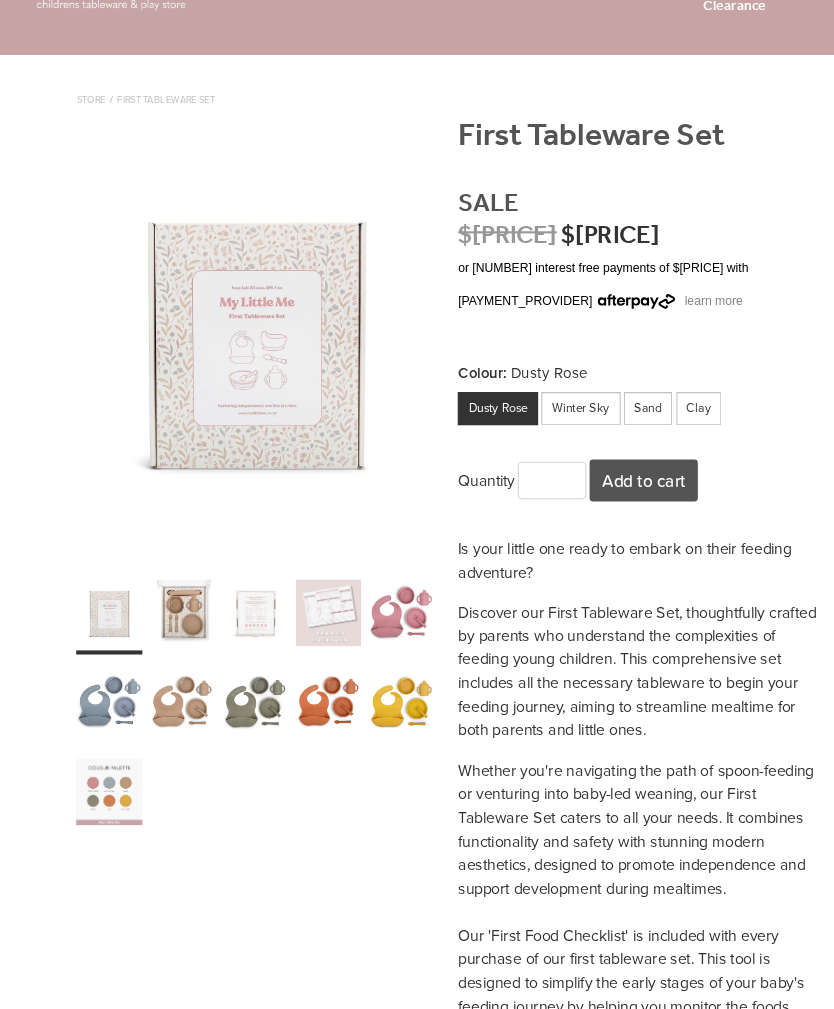 click on "Winter Sky" at bounding box center [542, 383] 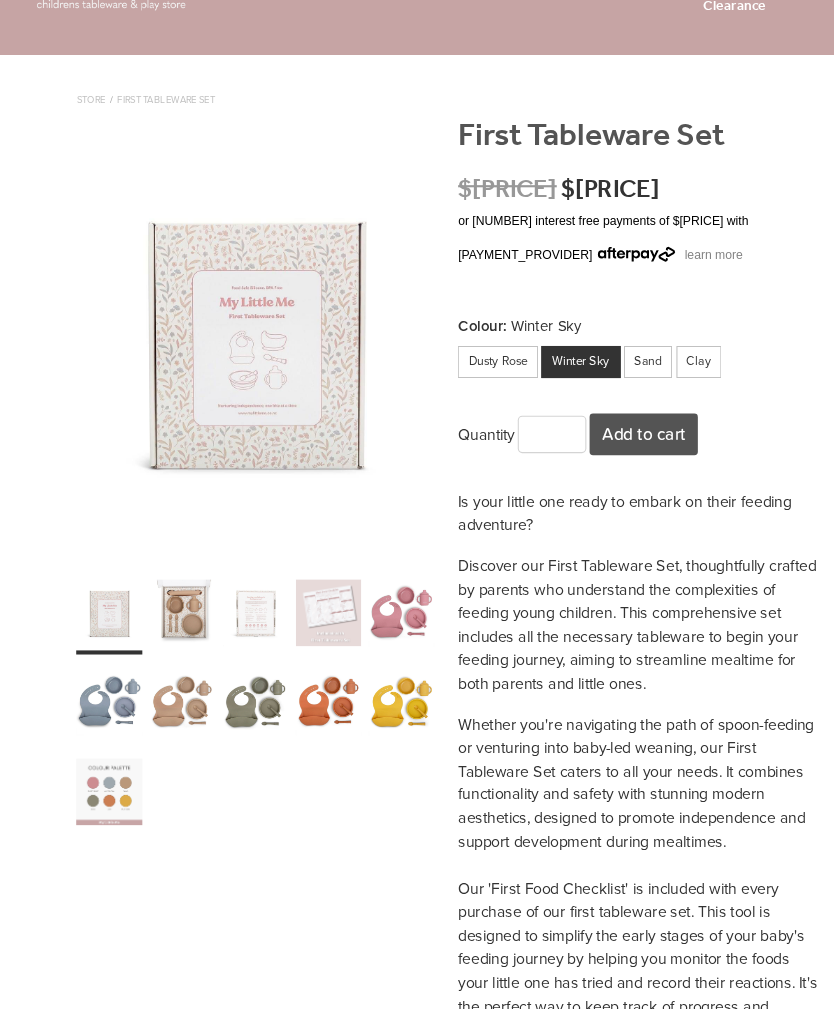 click on "Add to cart" at bounding box center (600, 407) 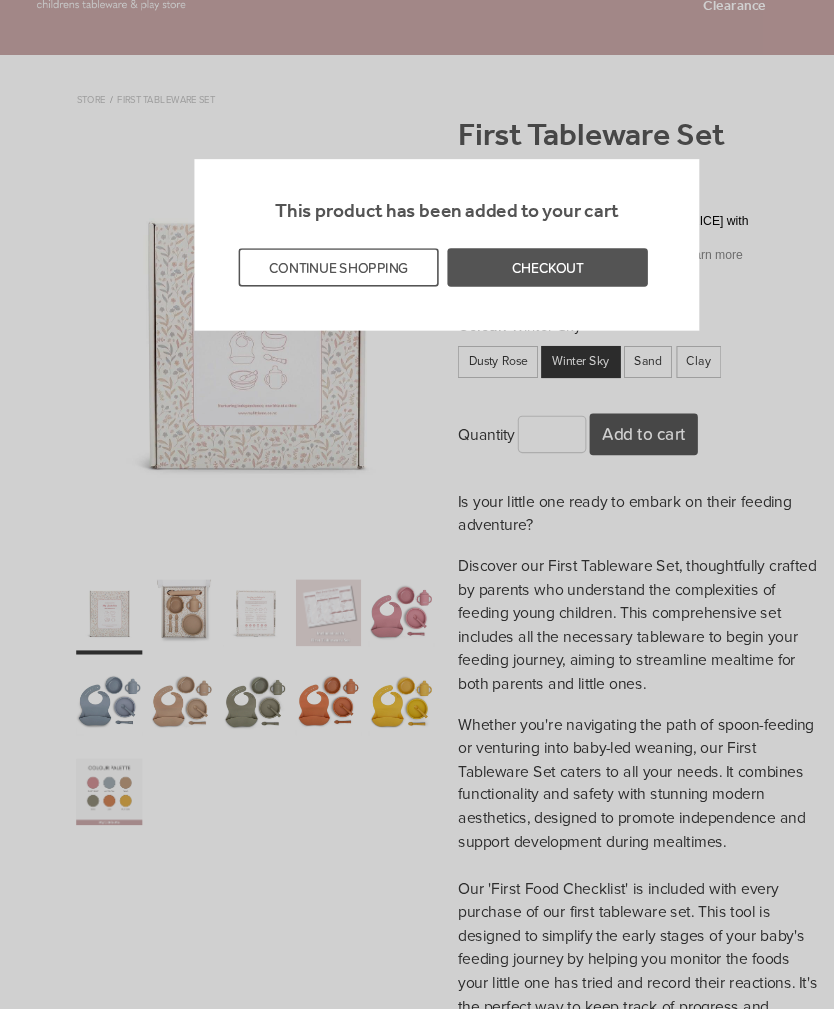 click on "CHECKOUT" at bounding box center [510, 252] 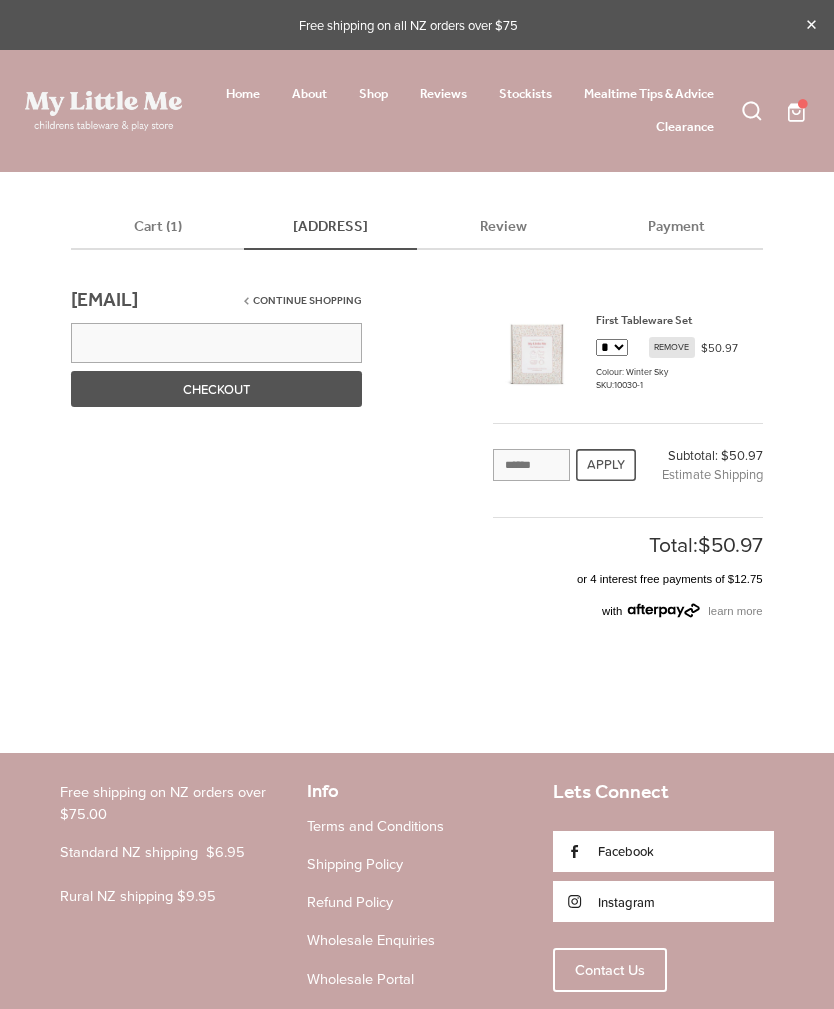 scroll, scrollTop: 0, scrollLeft: 0, axis: both 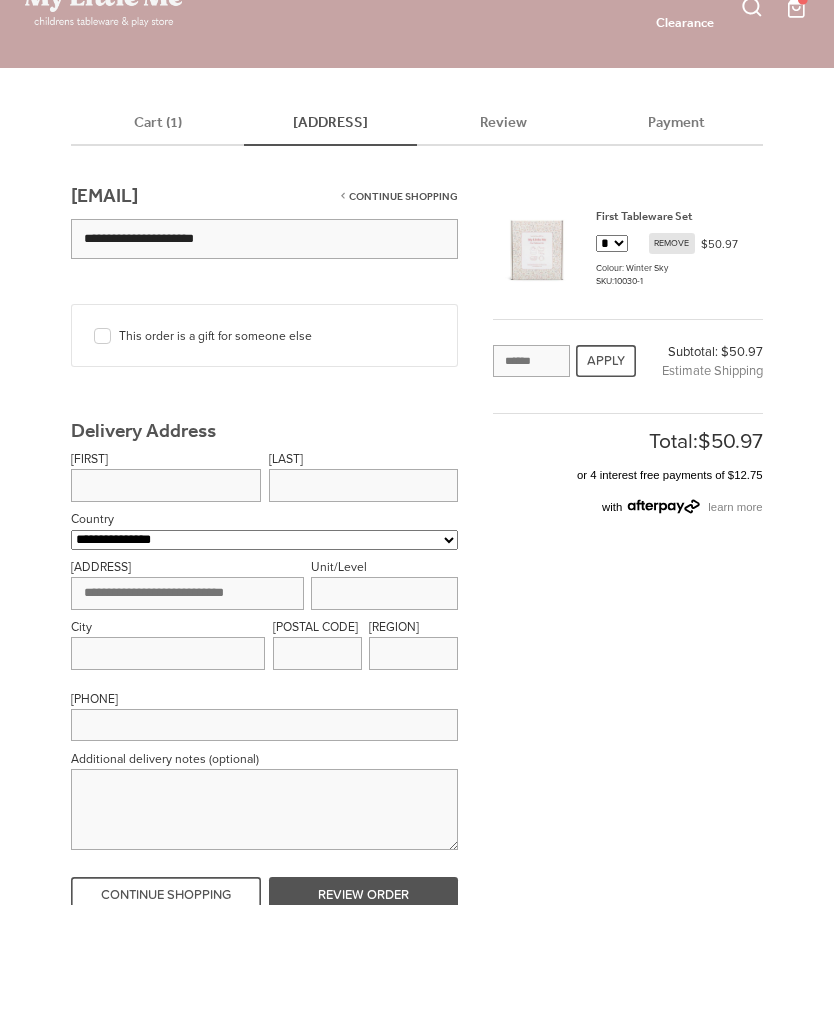 type on "**********" 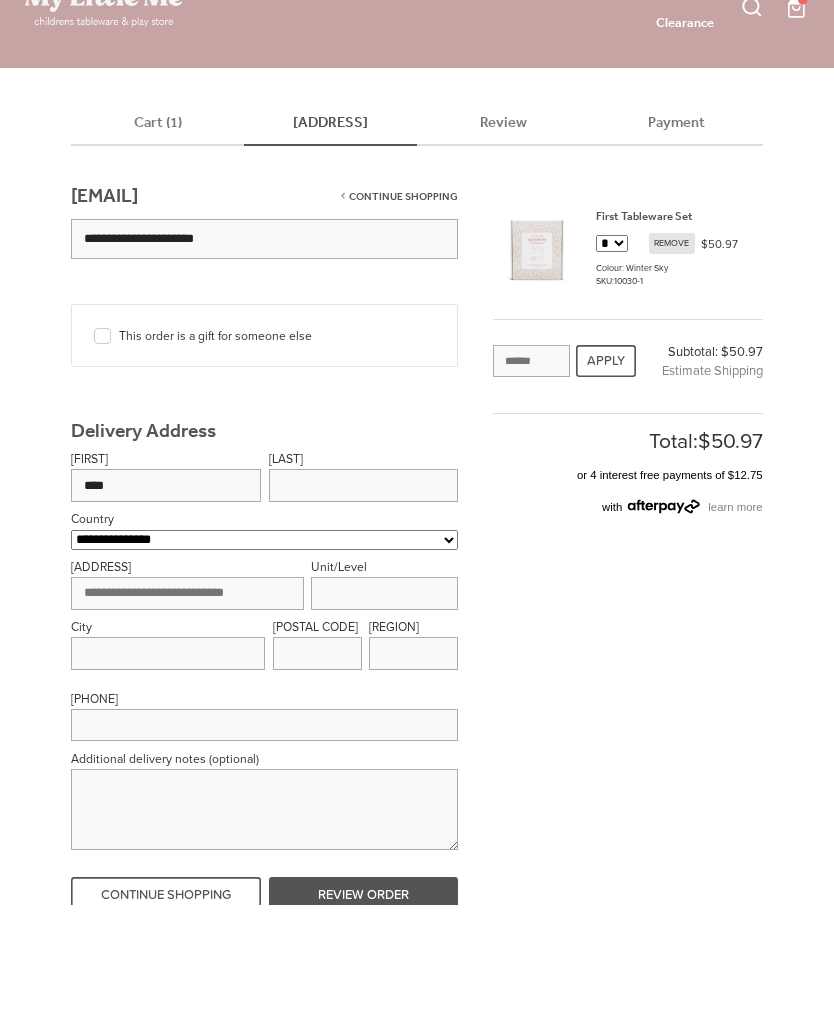 type on "****" 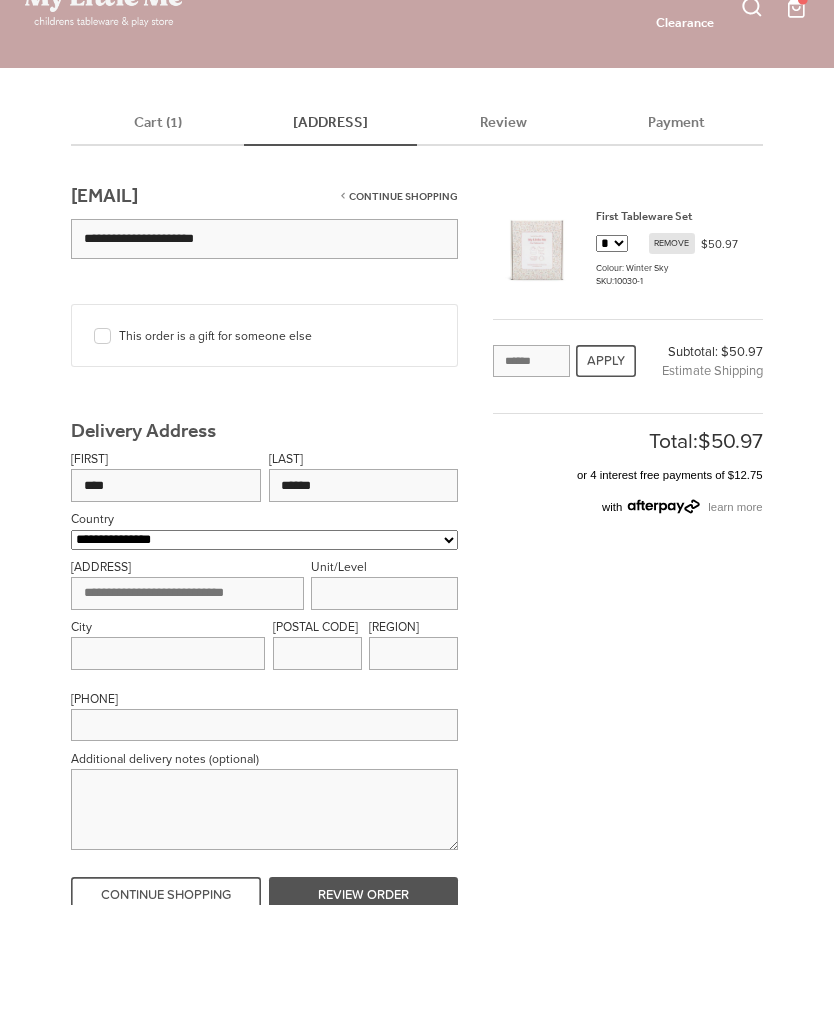 type on "******" 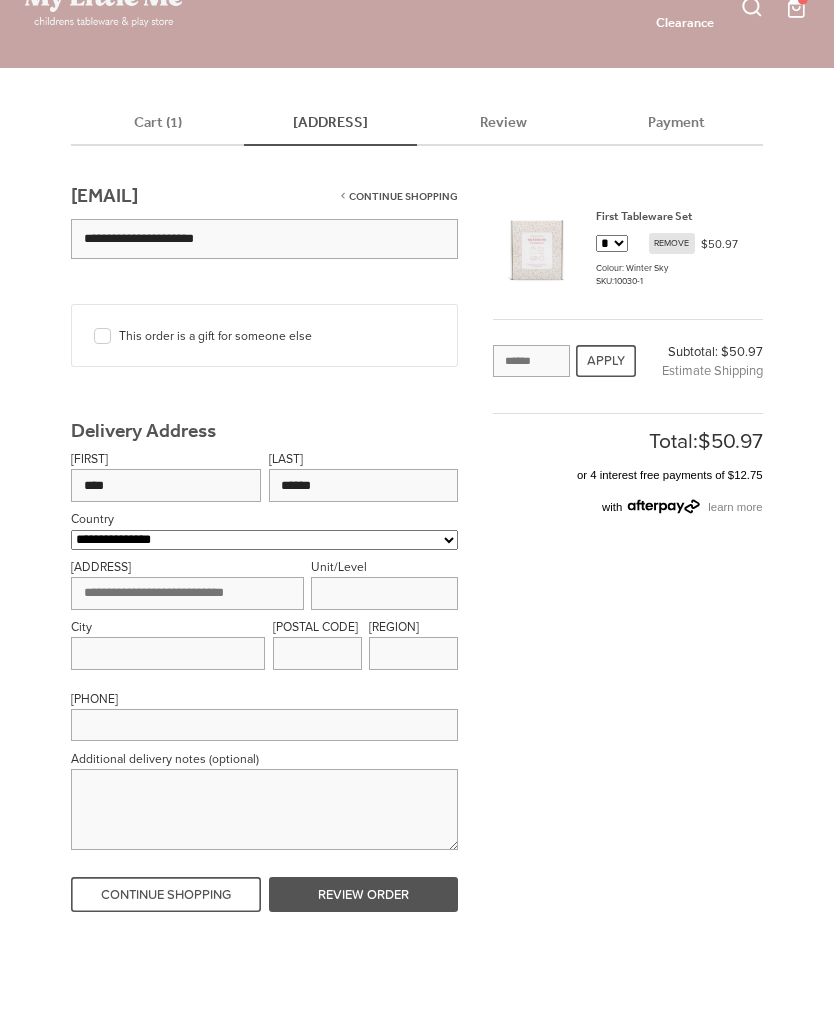 select on "**********" 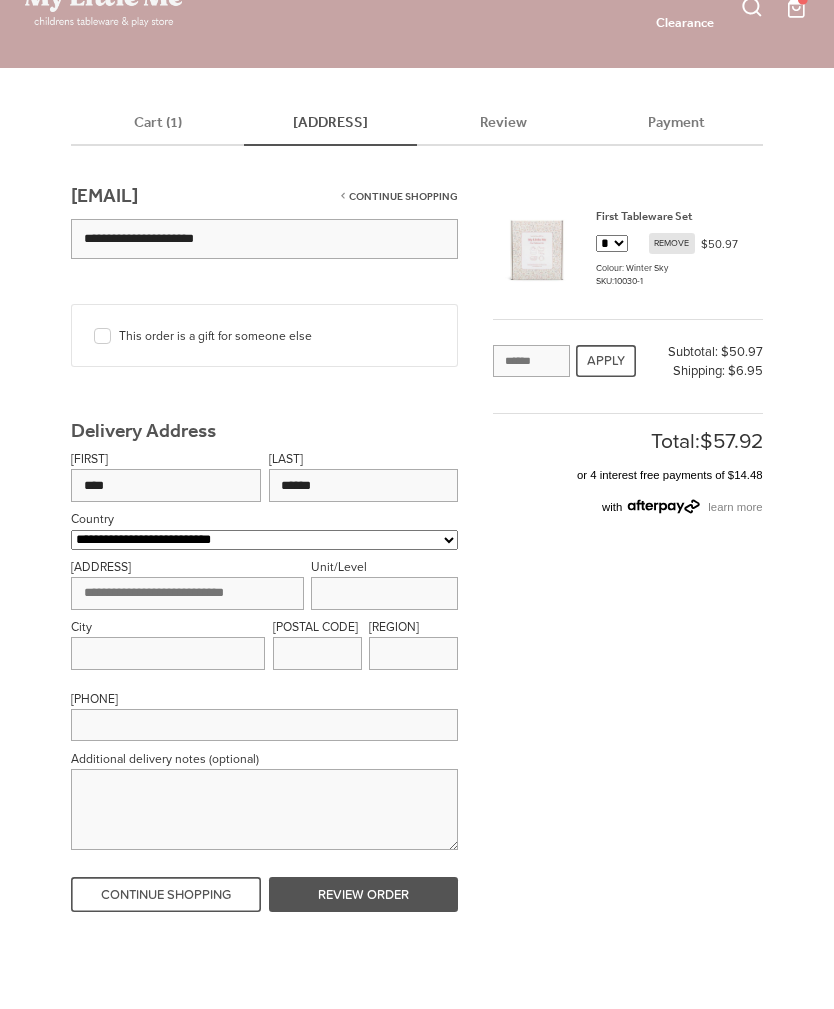 click at bounding box center (187, 593) 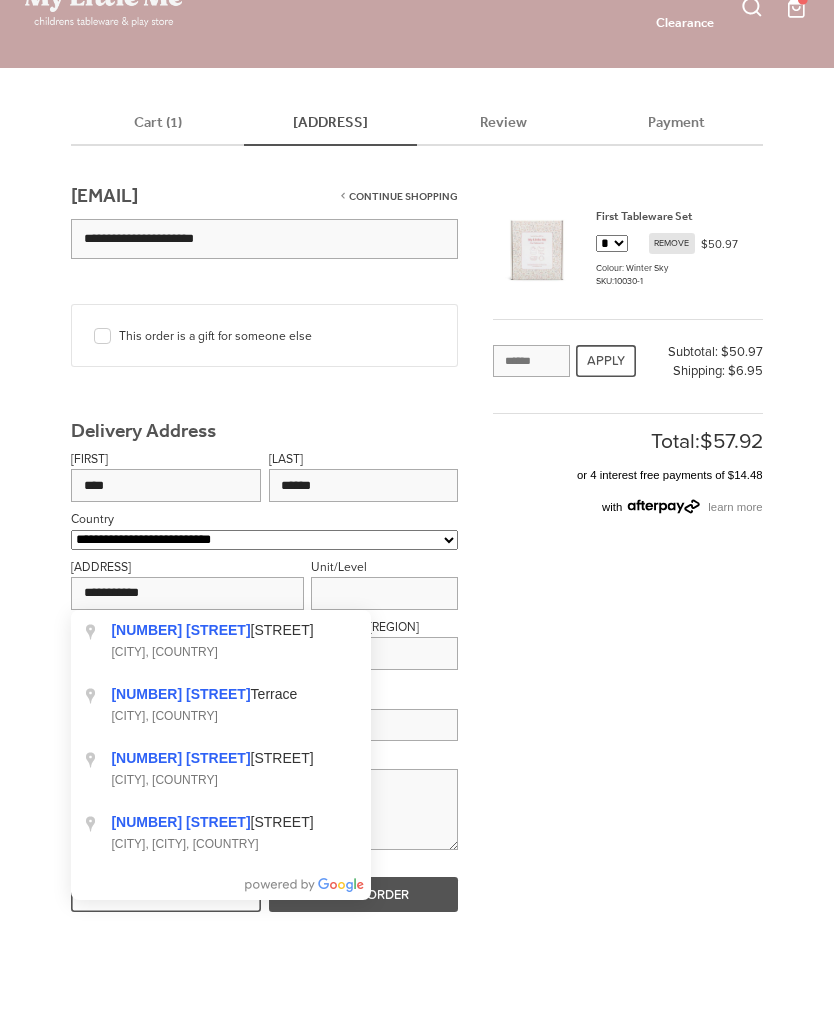type on "**********" 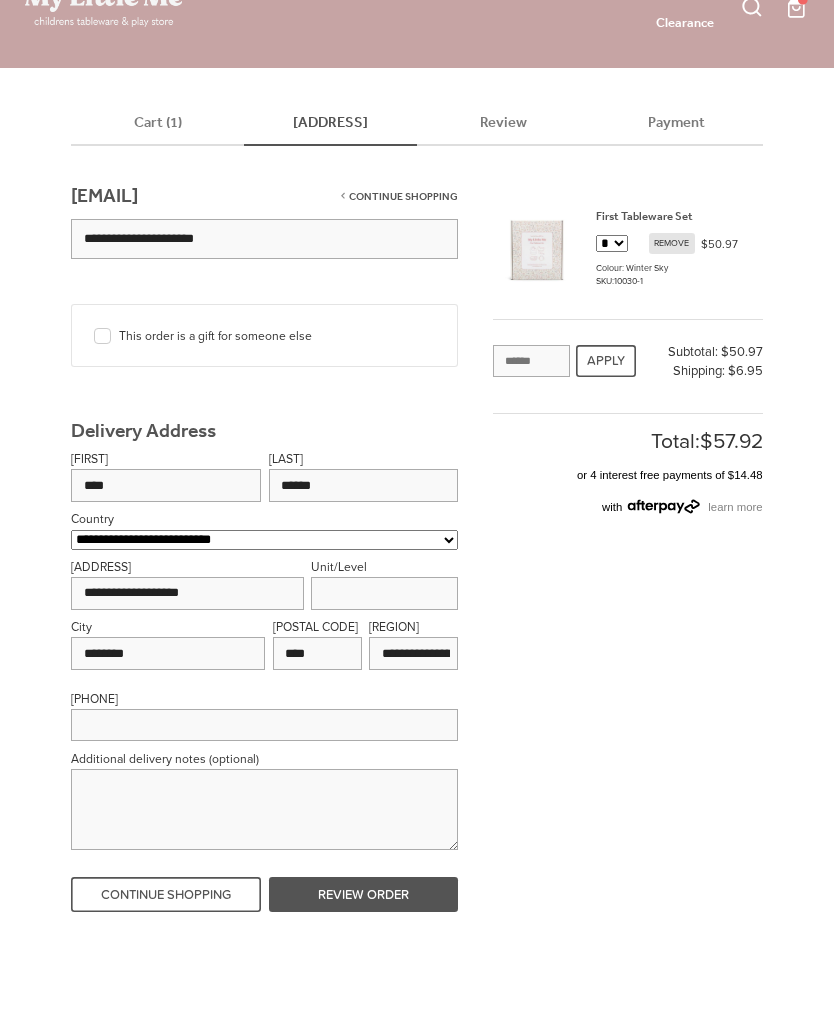 click at bounding box center (264, 725) 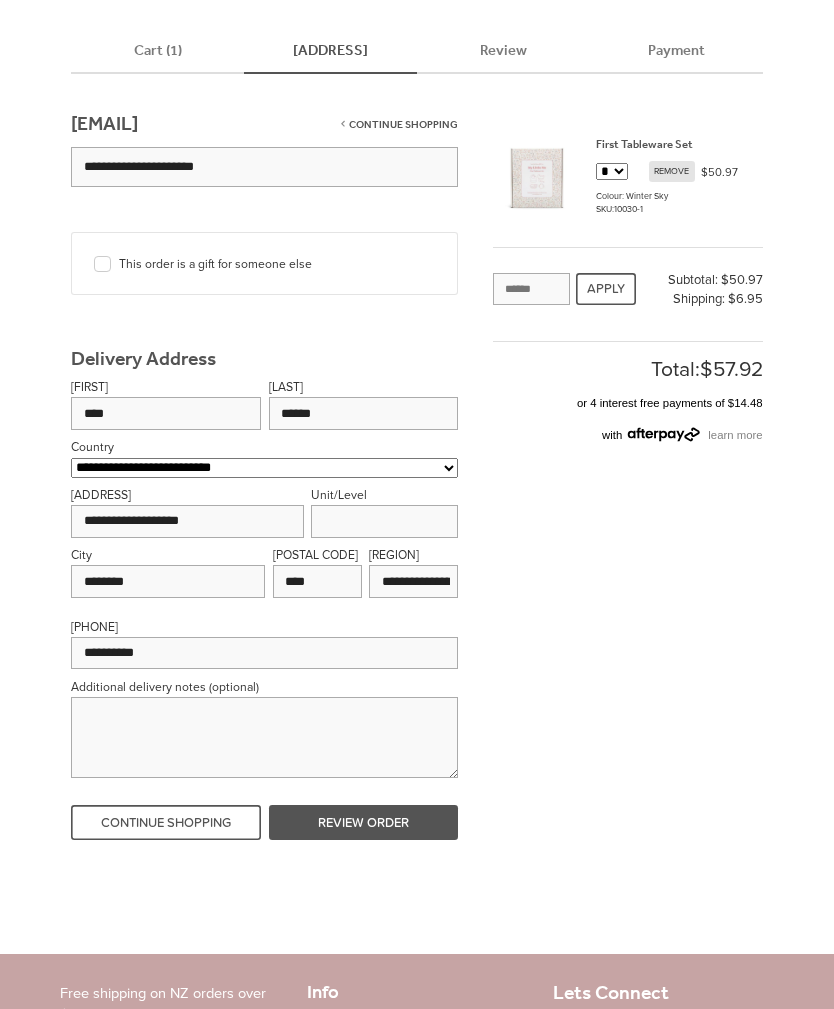 scroll, scrollTop: 176, scrollLeft: 0, axis: vertical 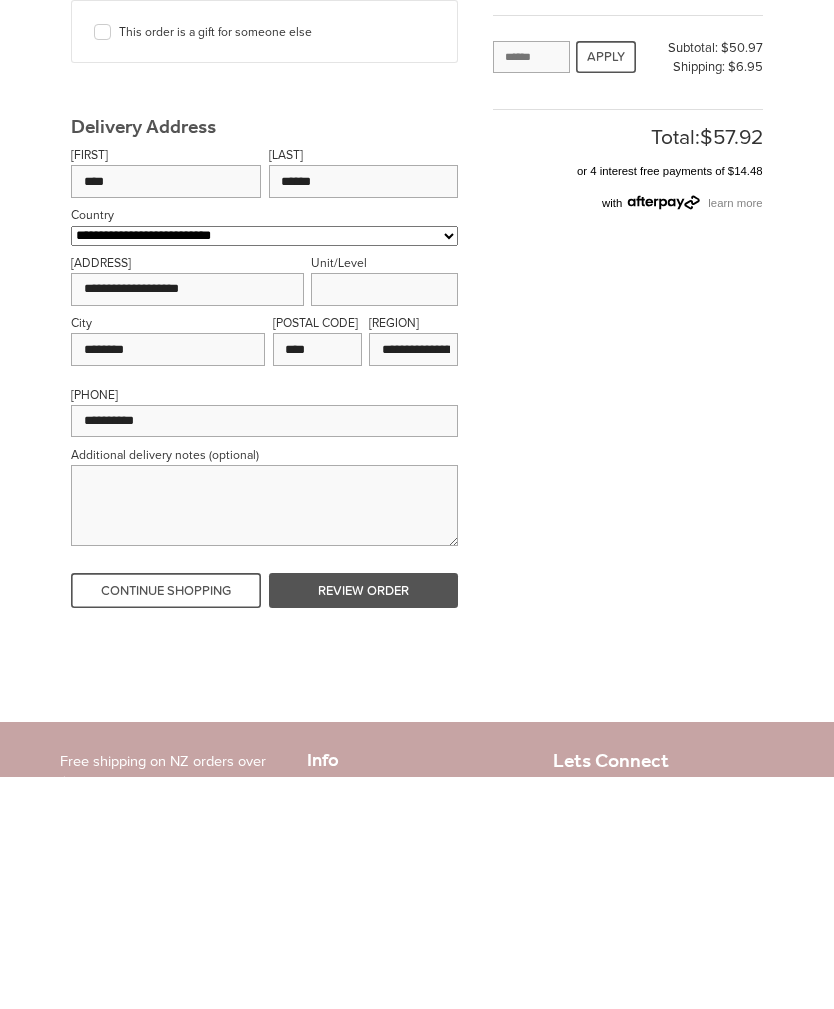 type on "**********" 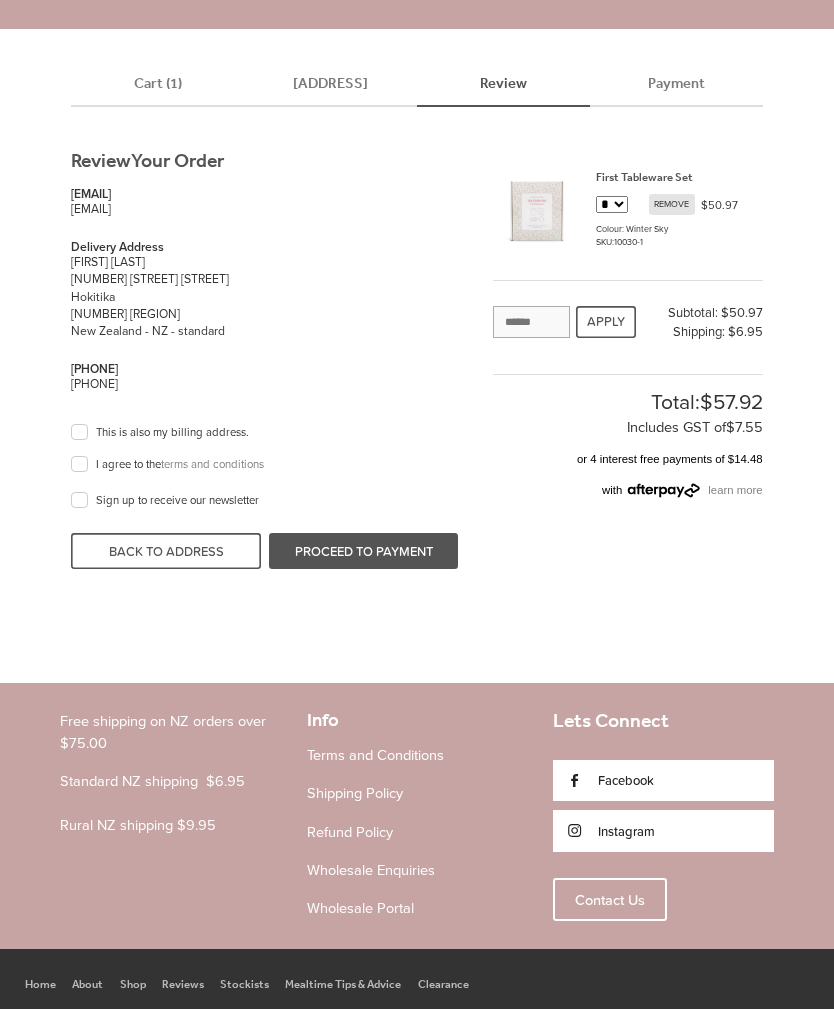 scroll, scrollTop: 103, scrollLeft: 0, axis: vertical 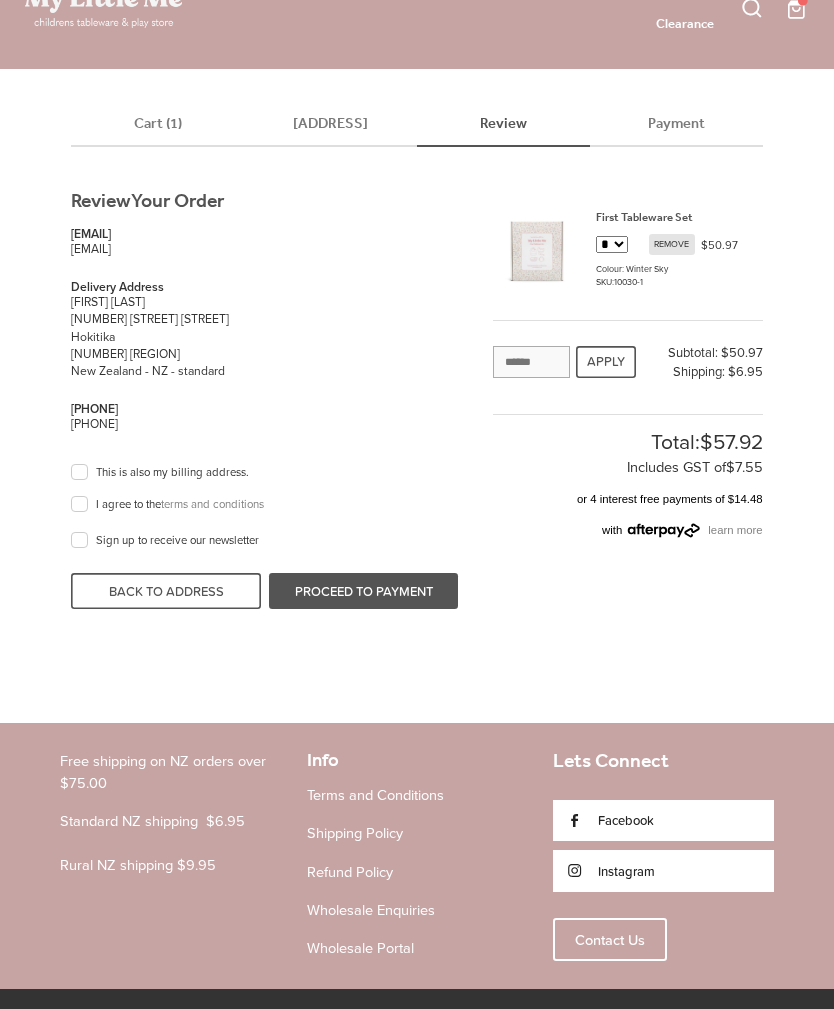 click on "PROCEED TO PAYMENT" at bounding box center [364, 591] 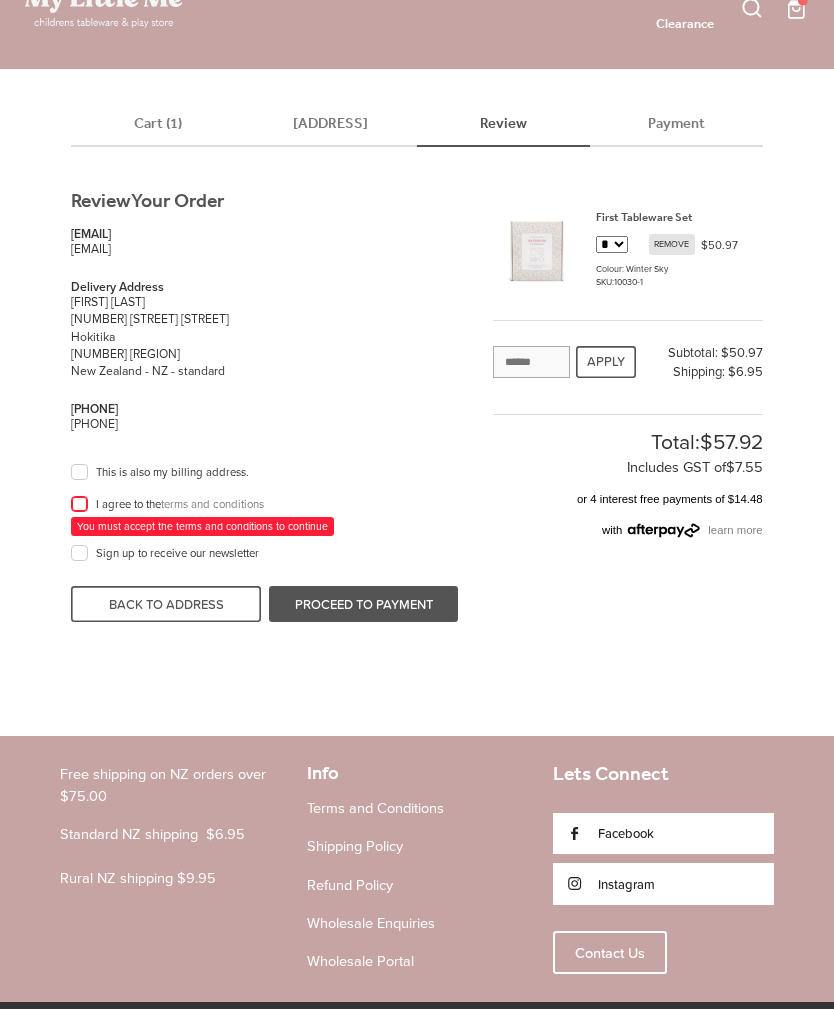 click on "I agree to the  terms and conditions" at bounding box center [172, 505] 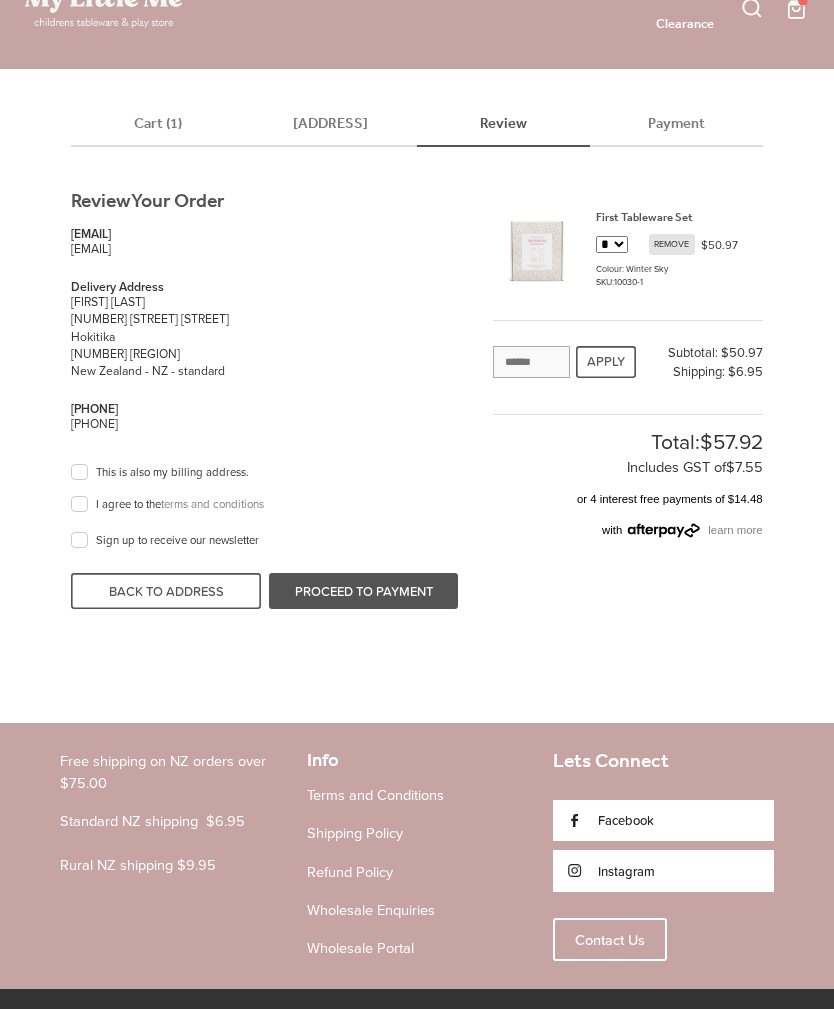 click on "PROCEED TO PAYMENT" at bounding box center (364, 591) 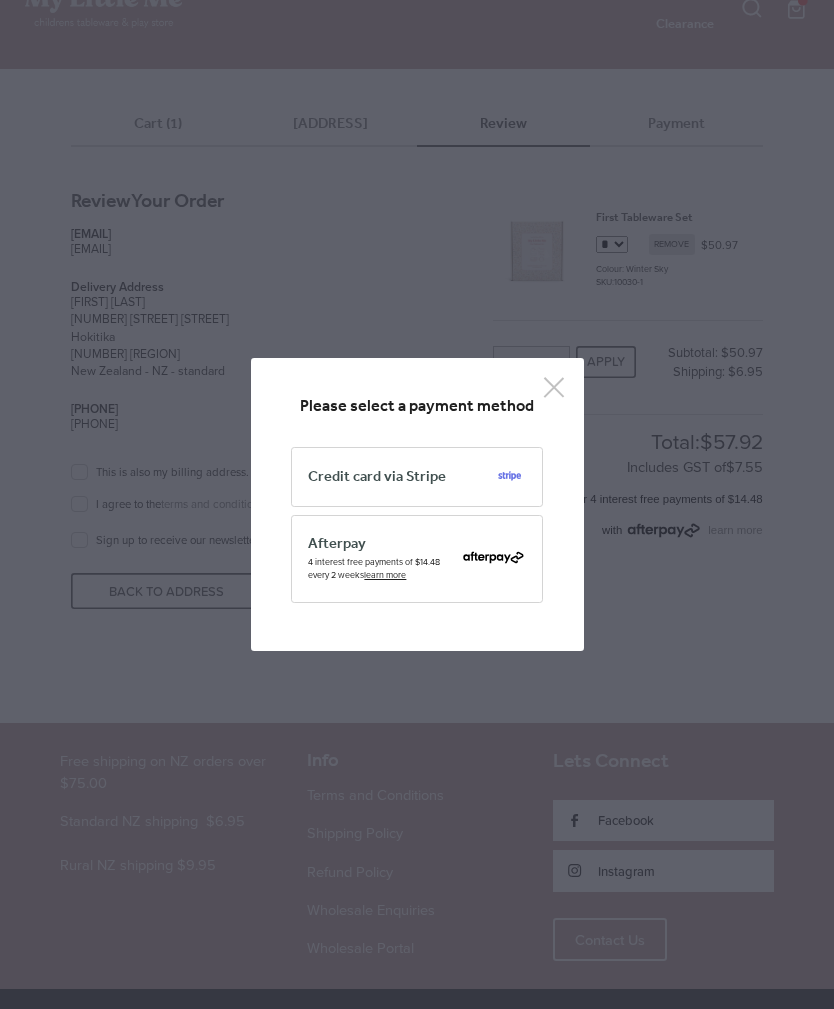 click on "Credit card via Stripe" at bounding box center (417, 477) 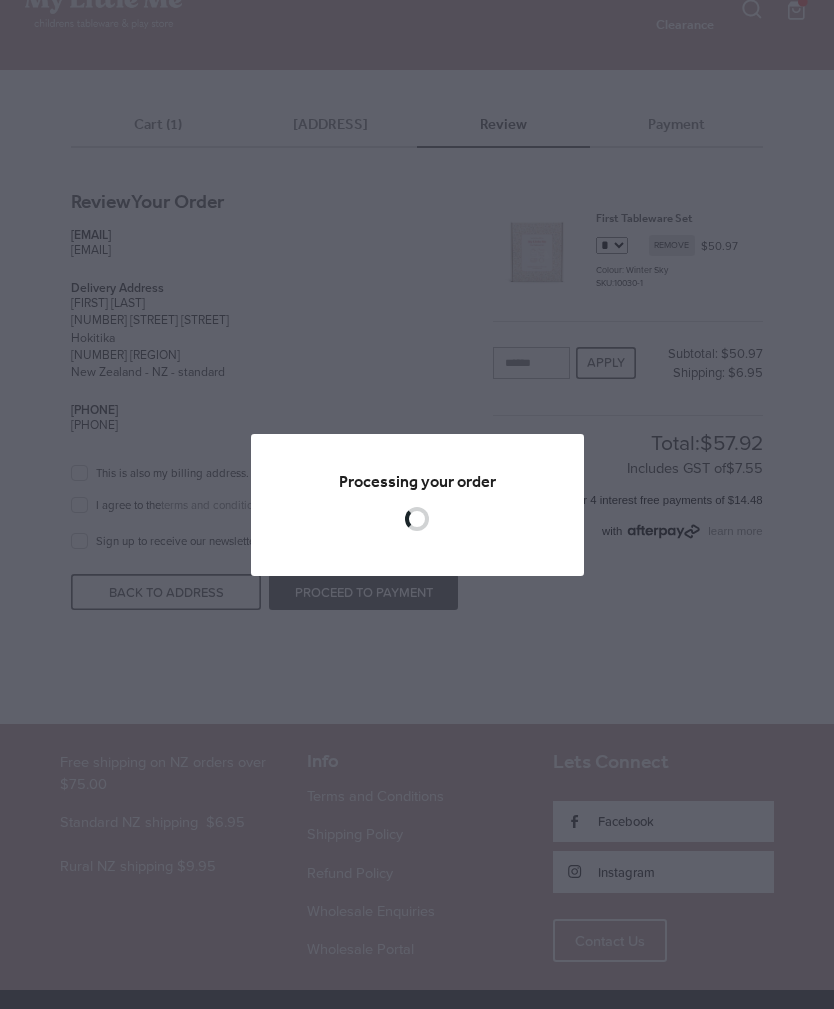 scroll, scrollTop: 98, scrollLeft: 0, axis: vertical 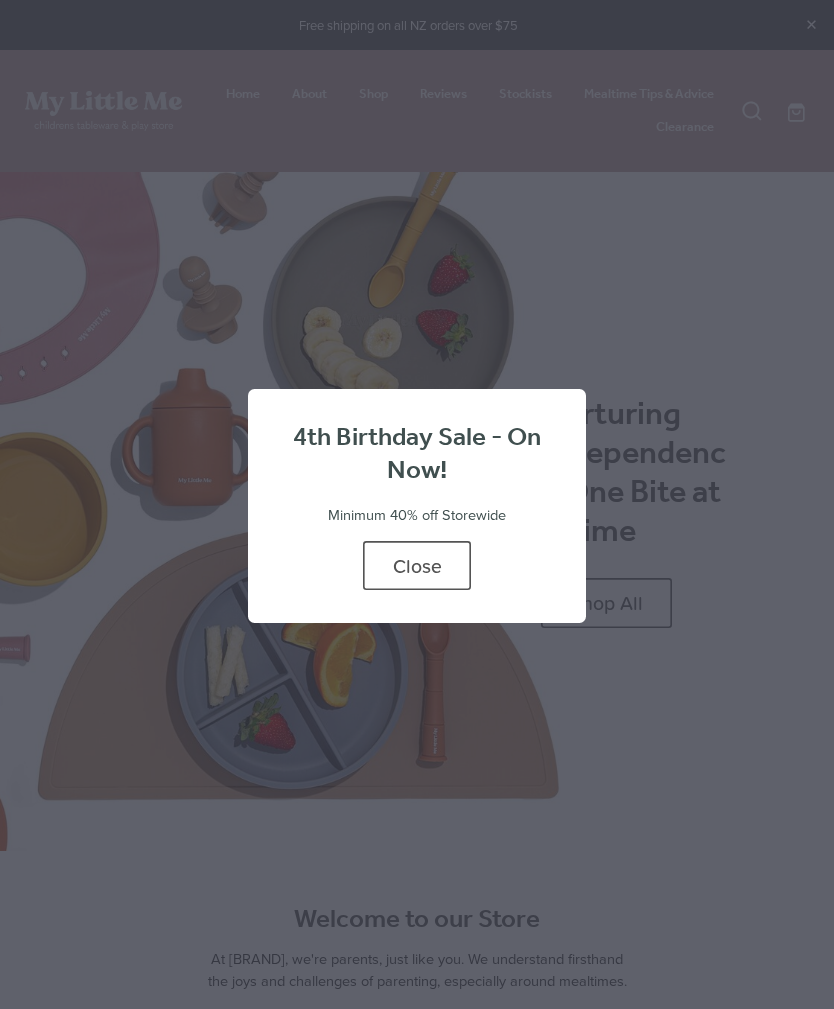 click on "Close" at bounding box center (417, 565) 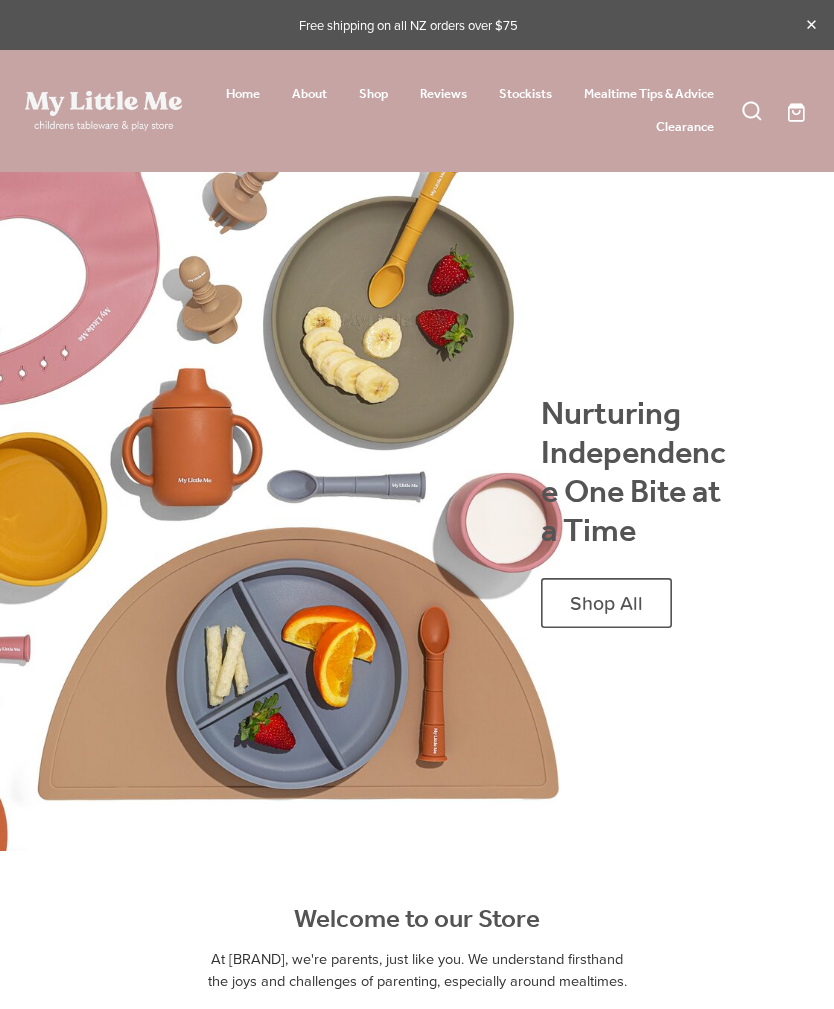 click on "Shop All" at bounding box center [606, 602] 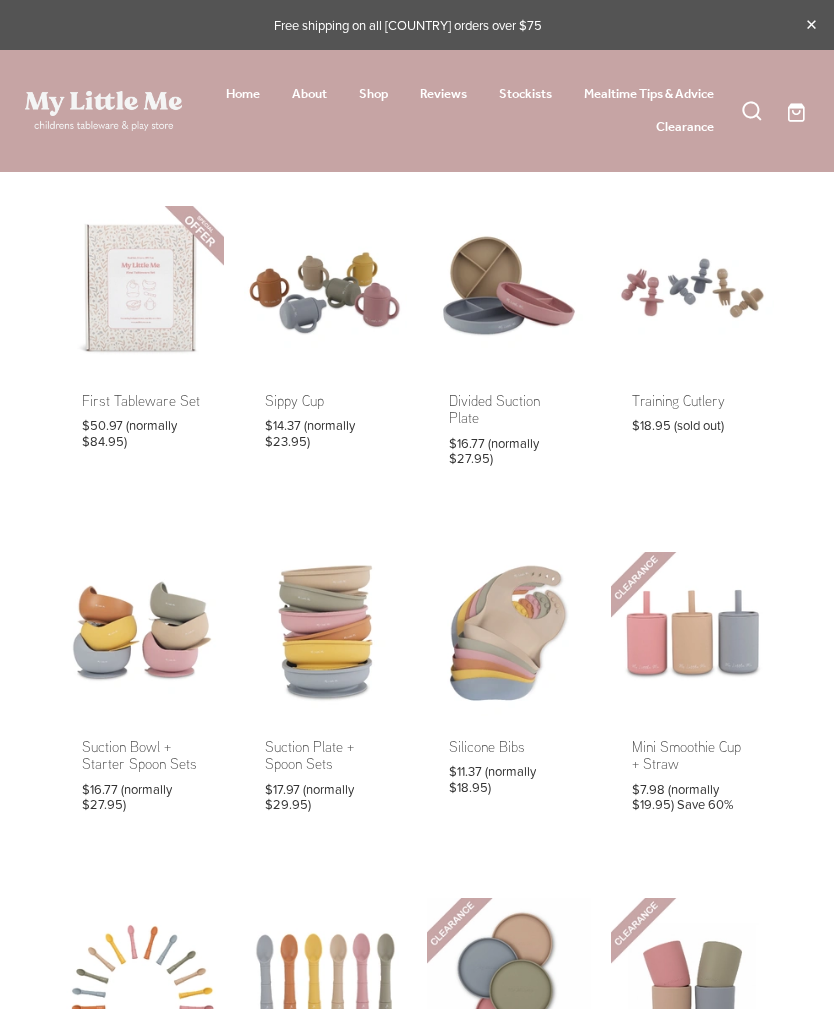 scroll, scrollTop: 0, scrollLeft: 0, axis: both 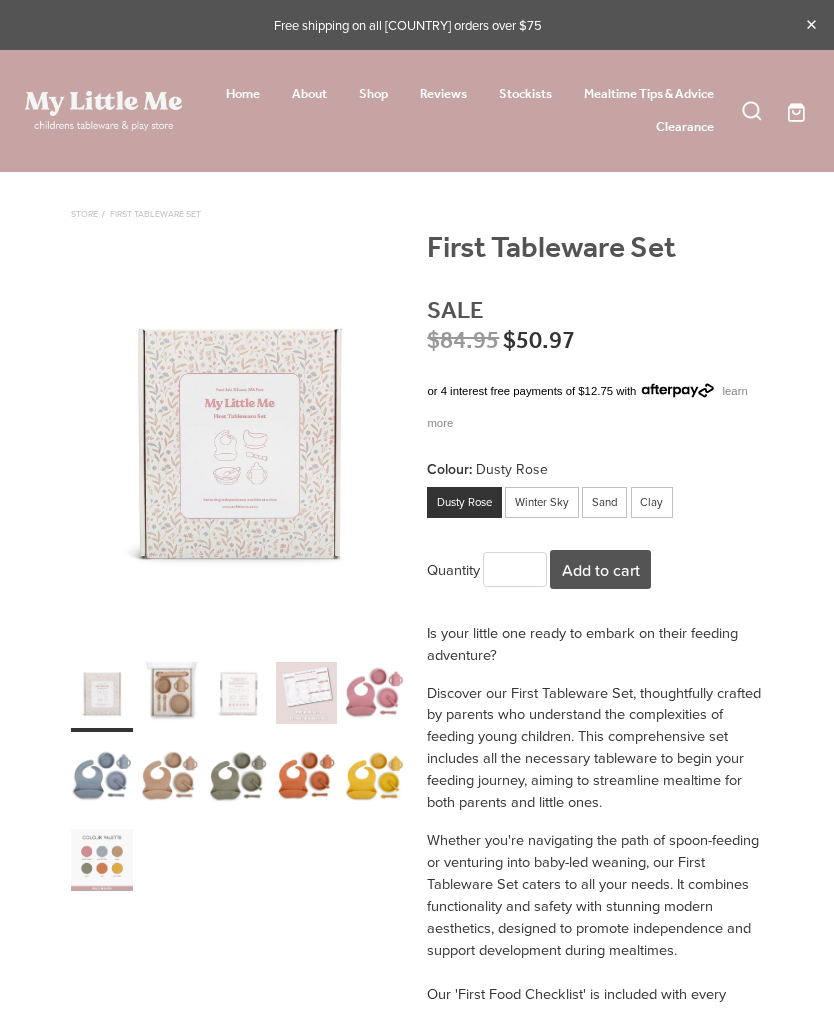 click at bounding box center (102, 693) 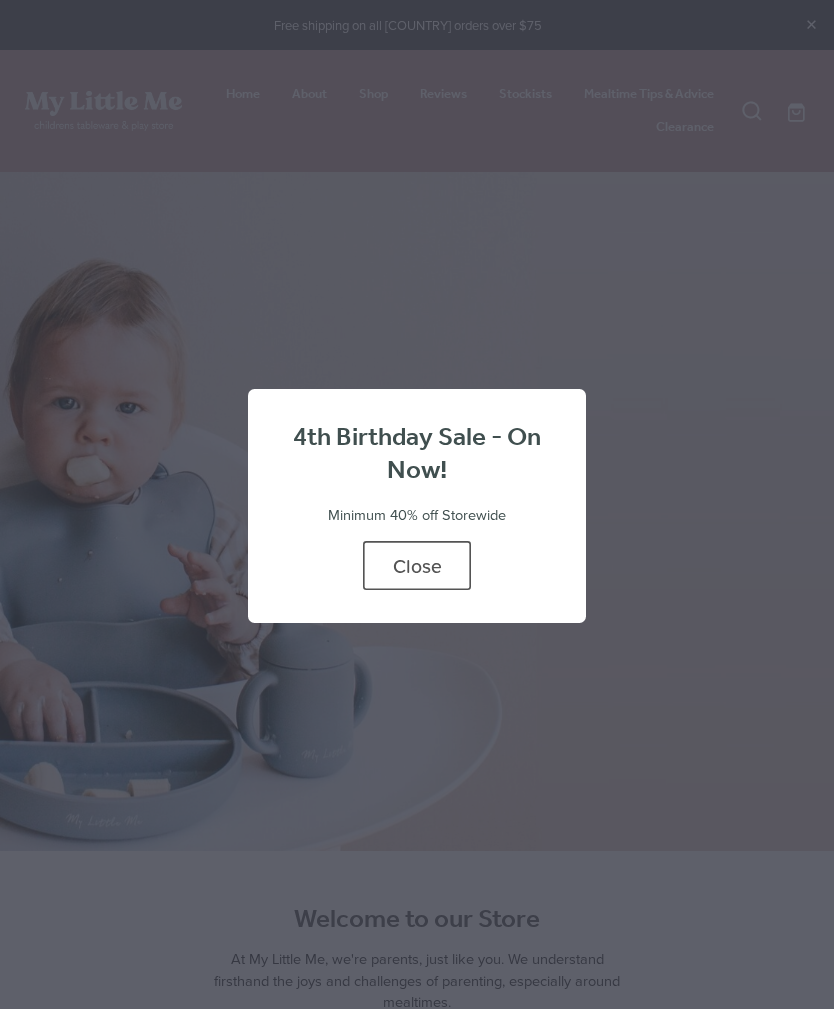 scroll, scrollTop: 0, scrollLeft: 0, axis: both 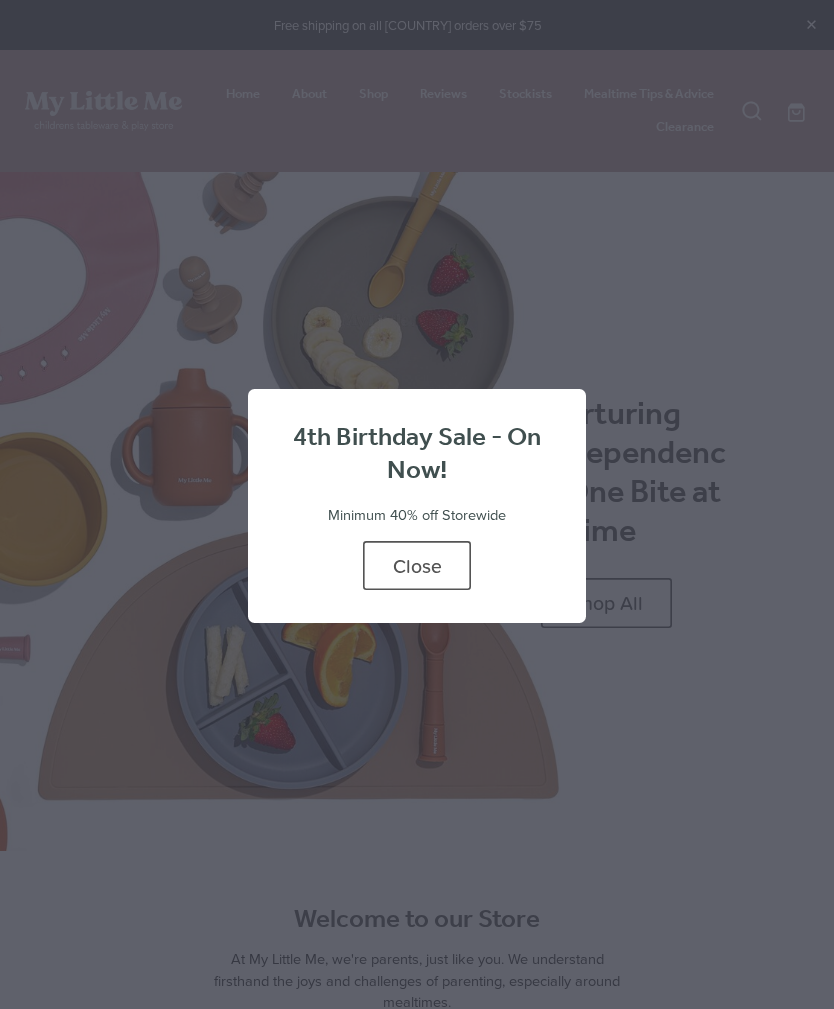 click on "Close" at bounding box center [417, 565] 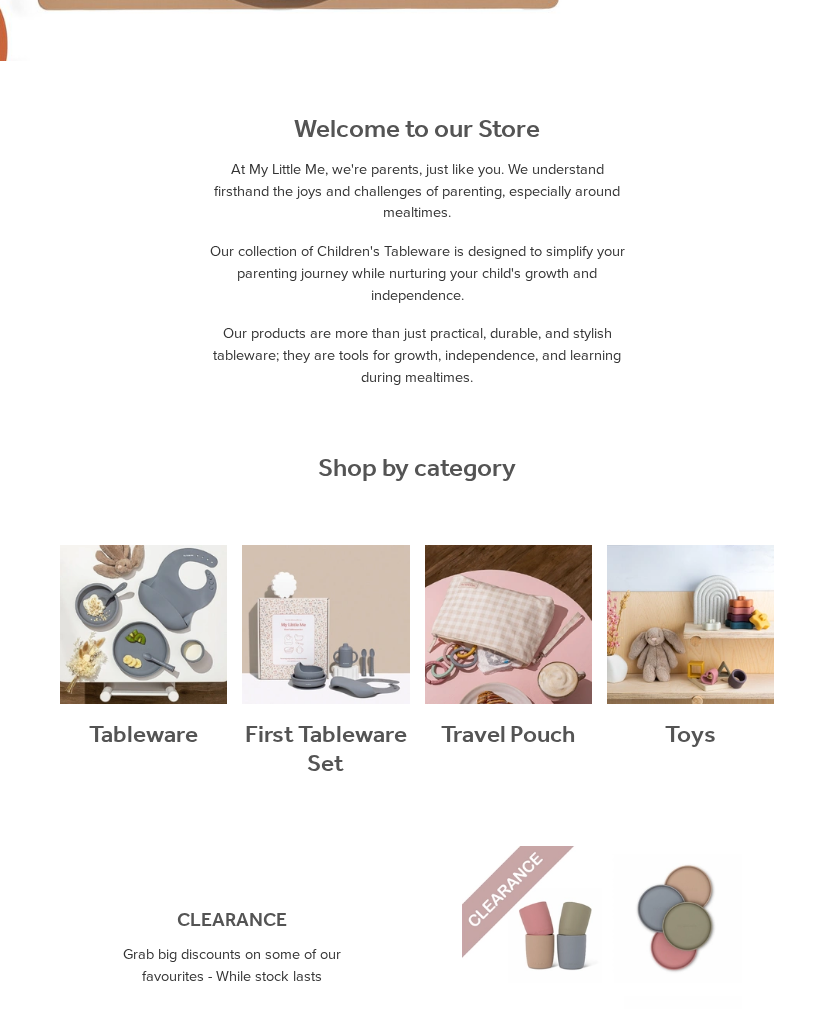 scroll, scrollTop: 789, scrollLeft: 0, axis: vertical 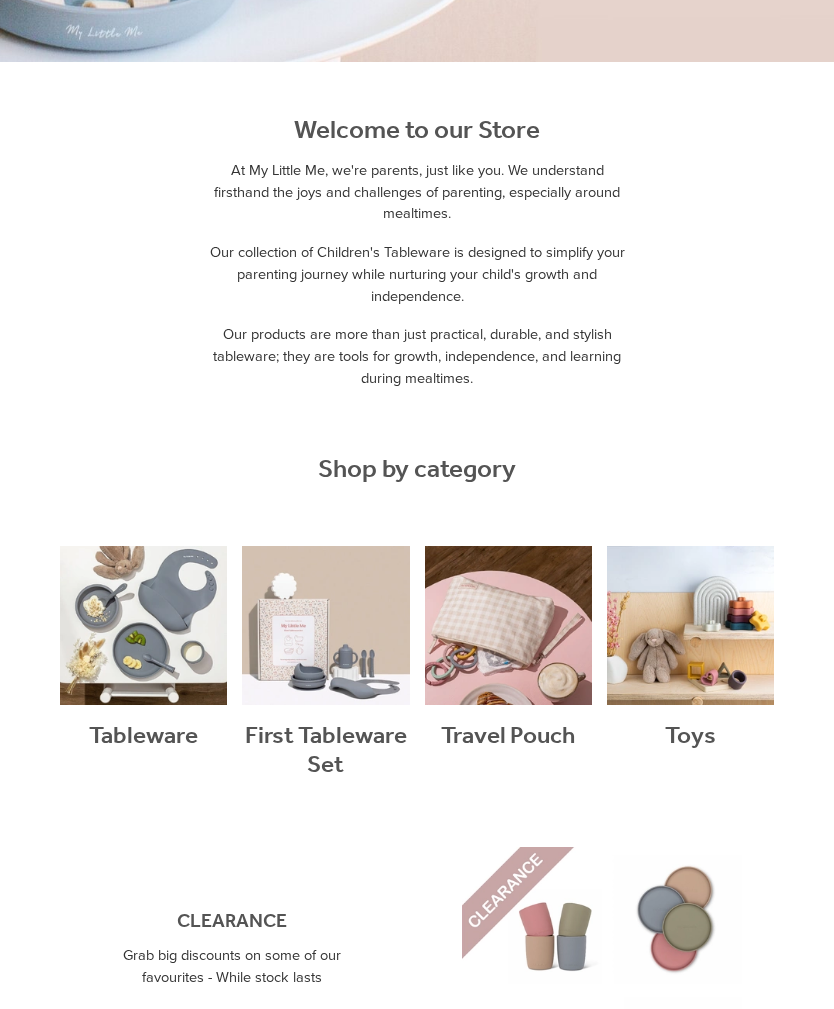 click at bounding box center (325, 680) 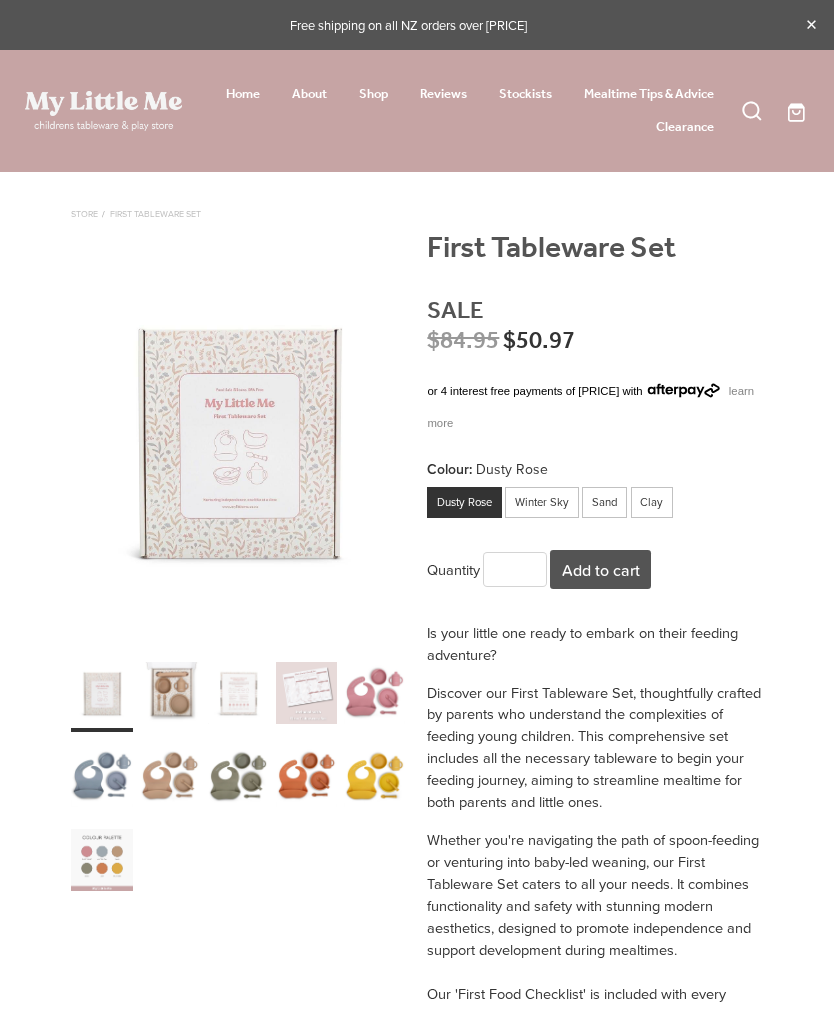 scroll, scrollTop: 0, scrollLeft: 0, axis: both 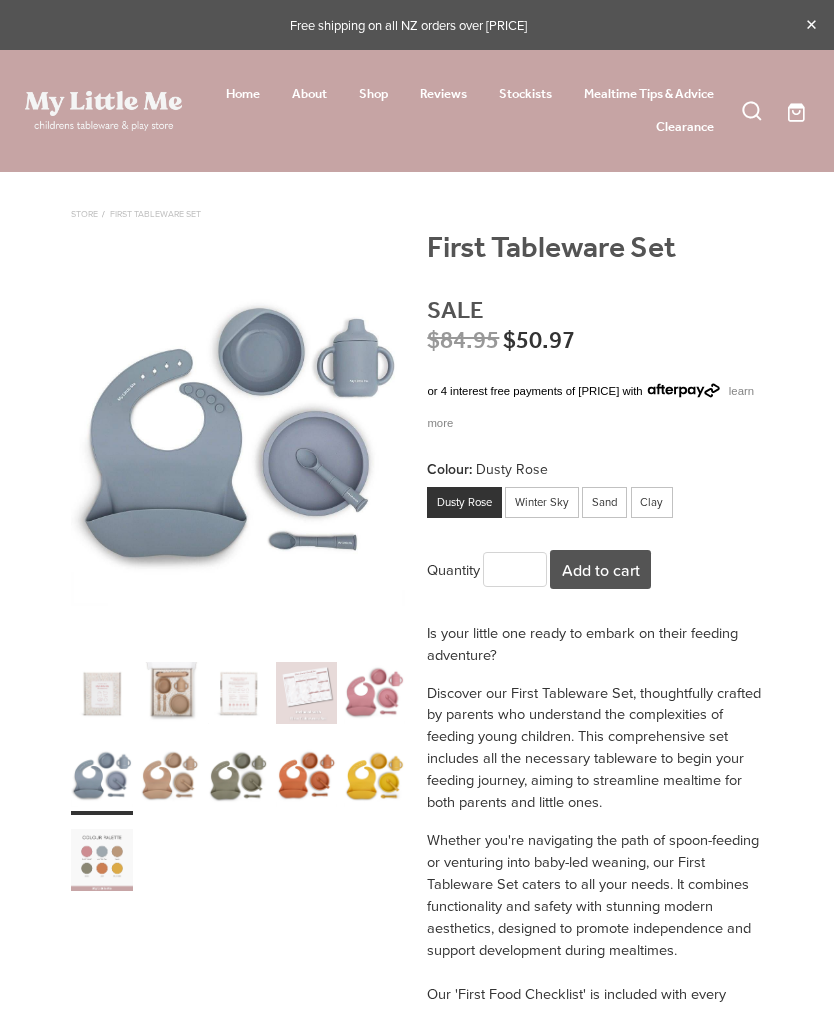 click at bounding box center [102, 693] 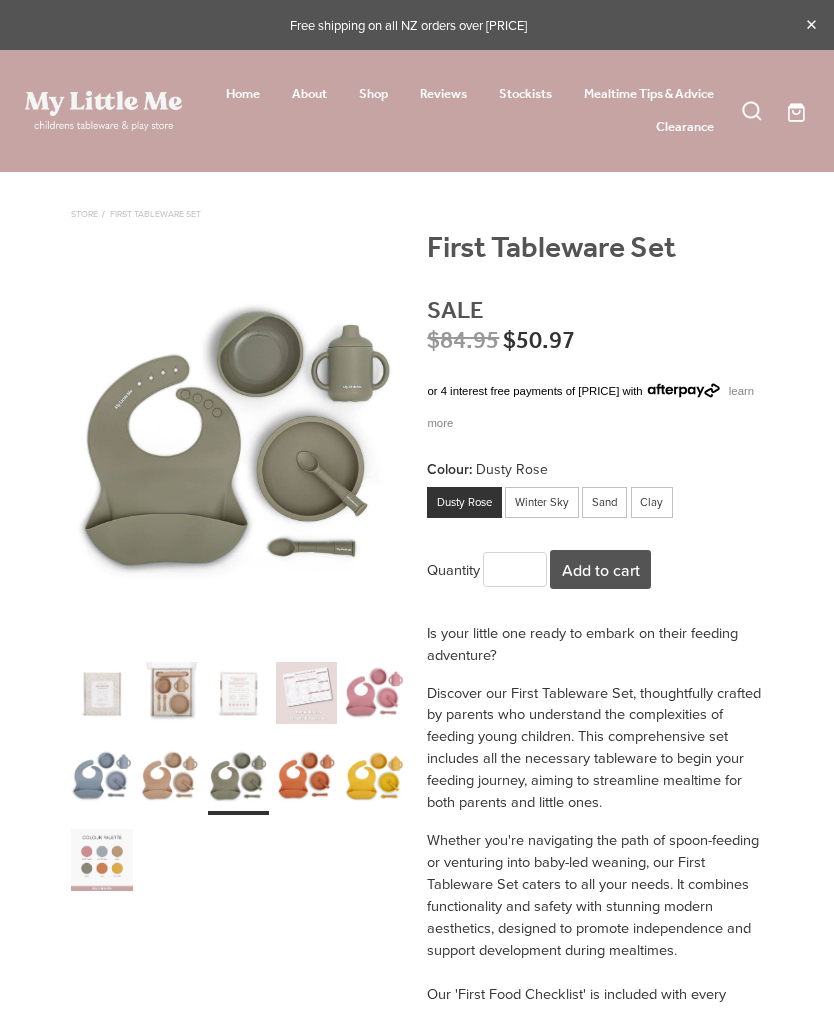 click at bounding box center [102, 693] 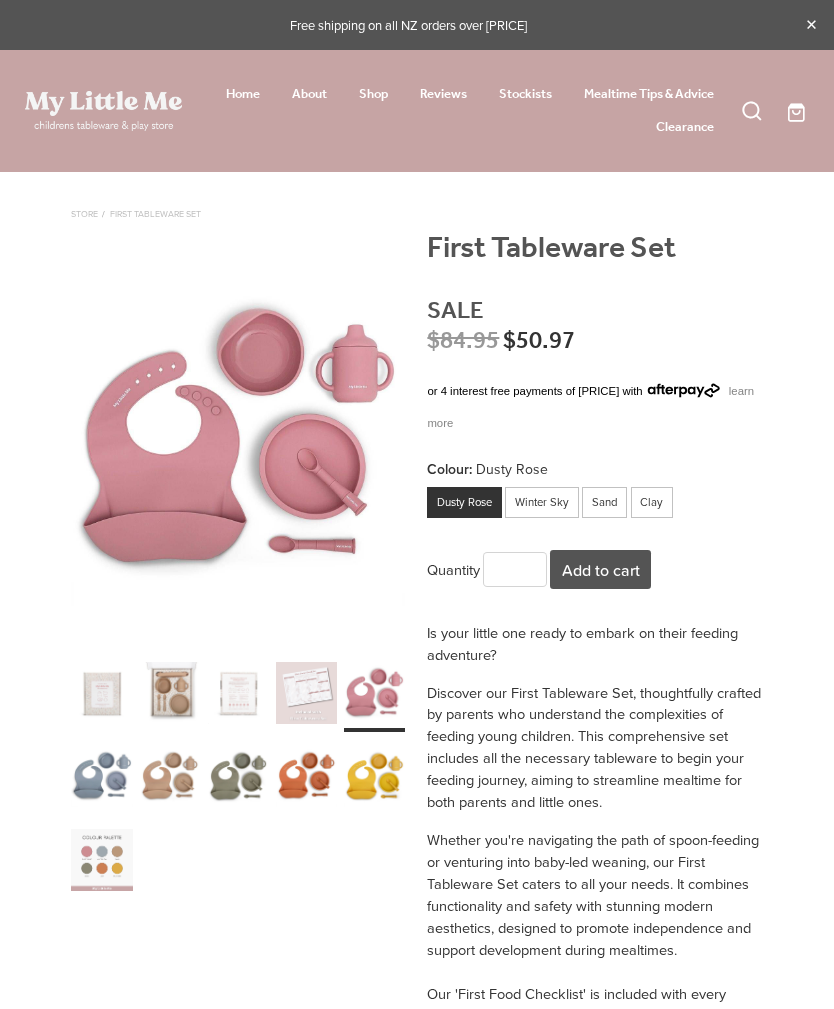 click at bounding box center (102, 693) 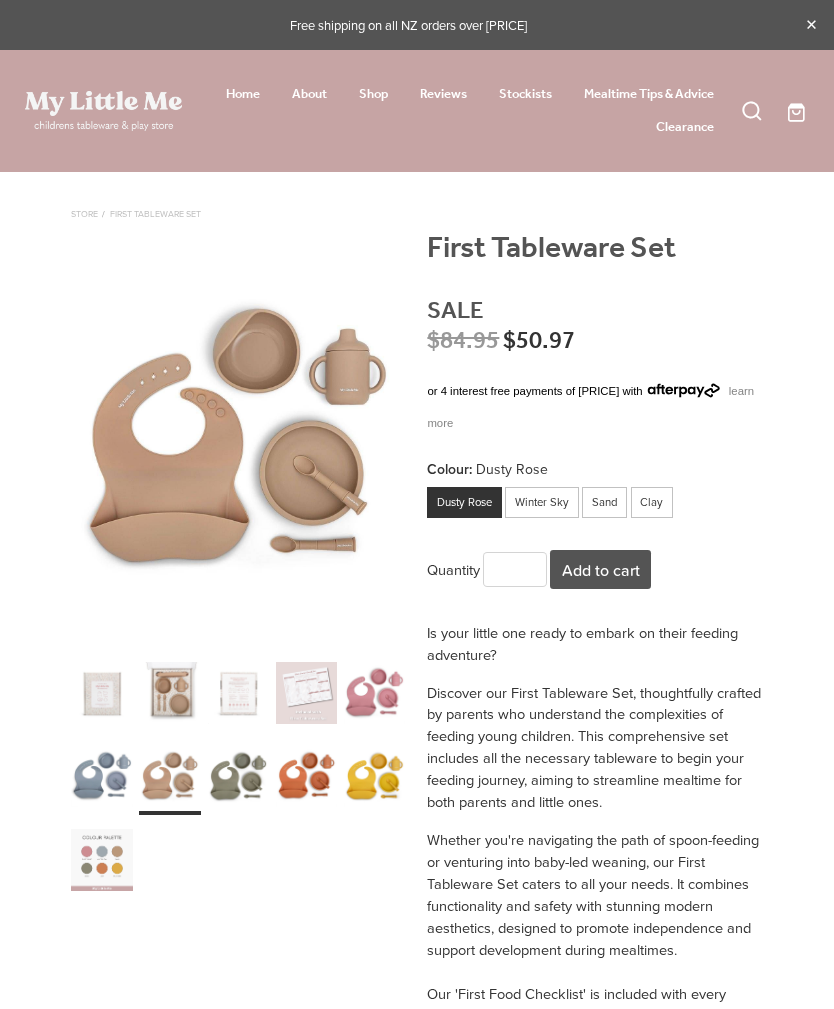 click at bounding box center [102, 693] 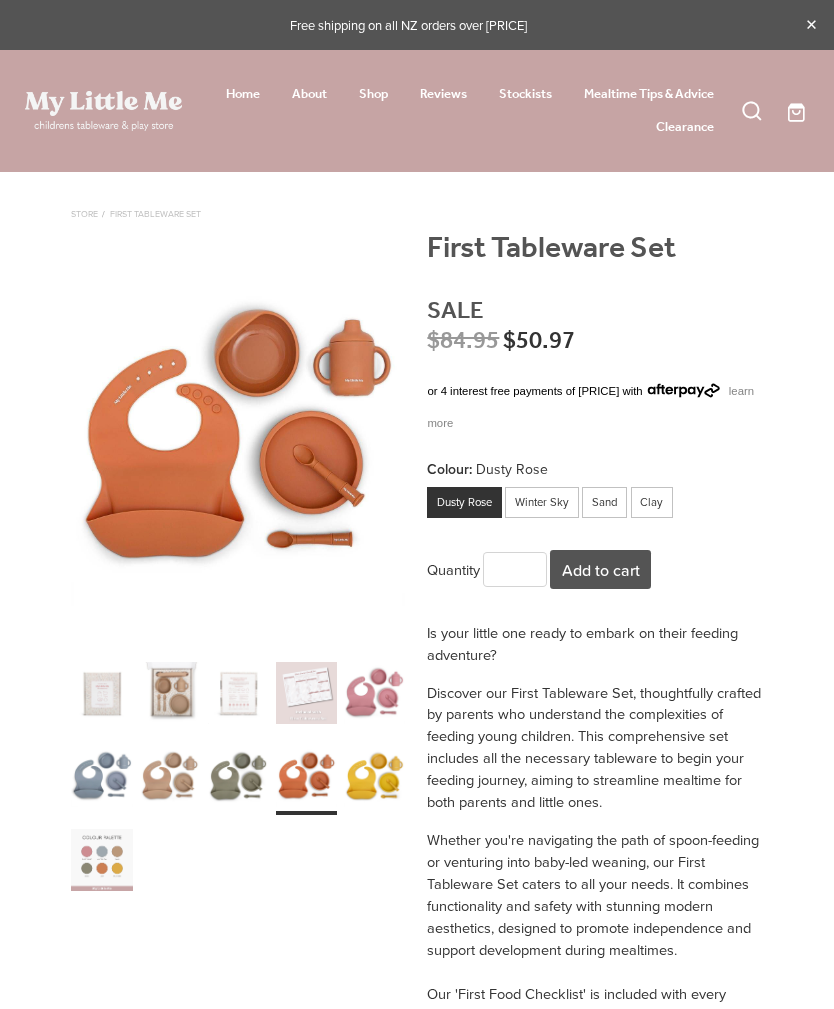 click at bounding box center [102, 693] 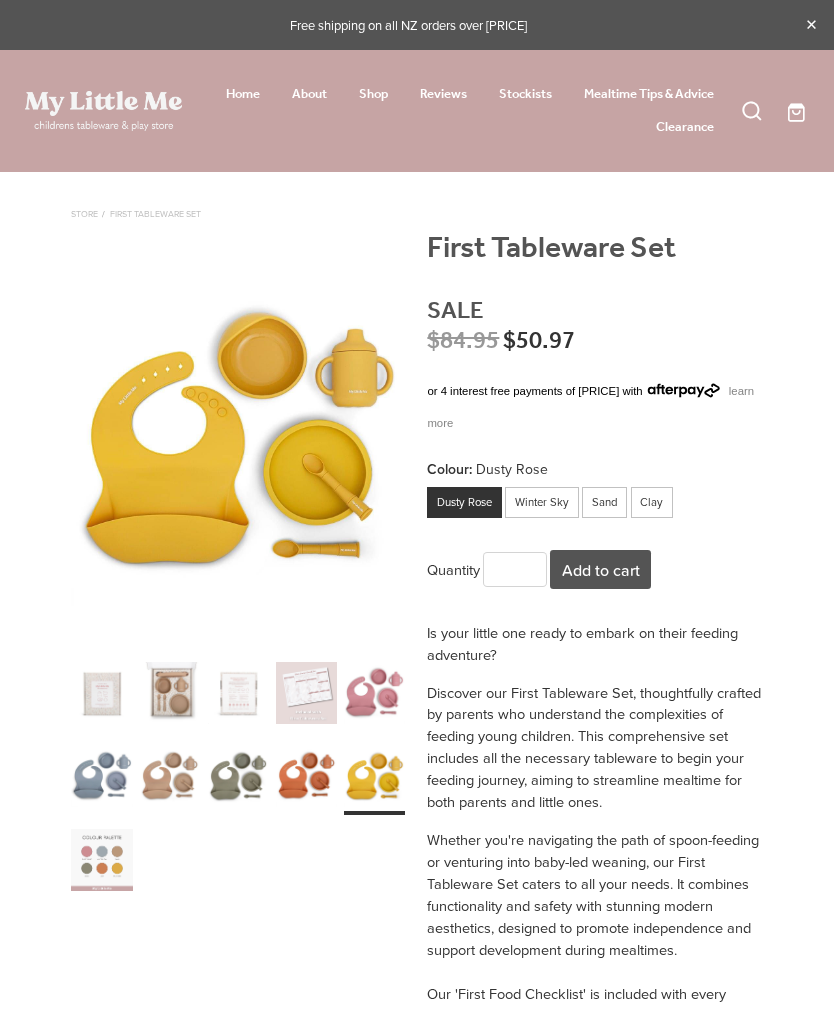 click at bounding box center [102, 693] 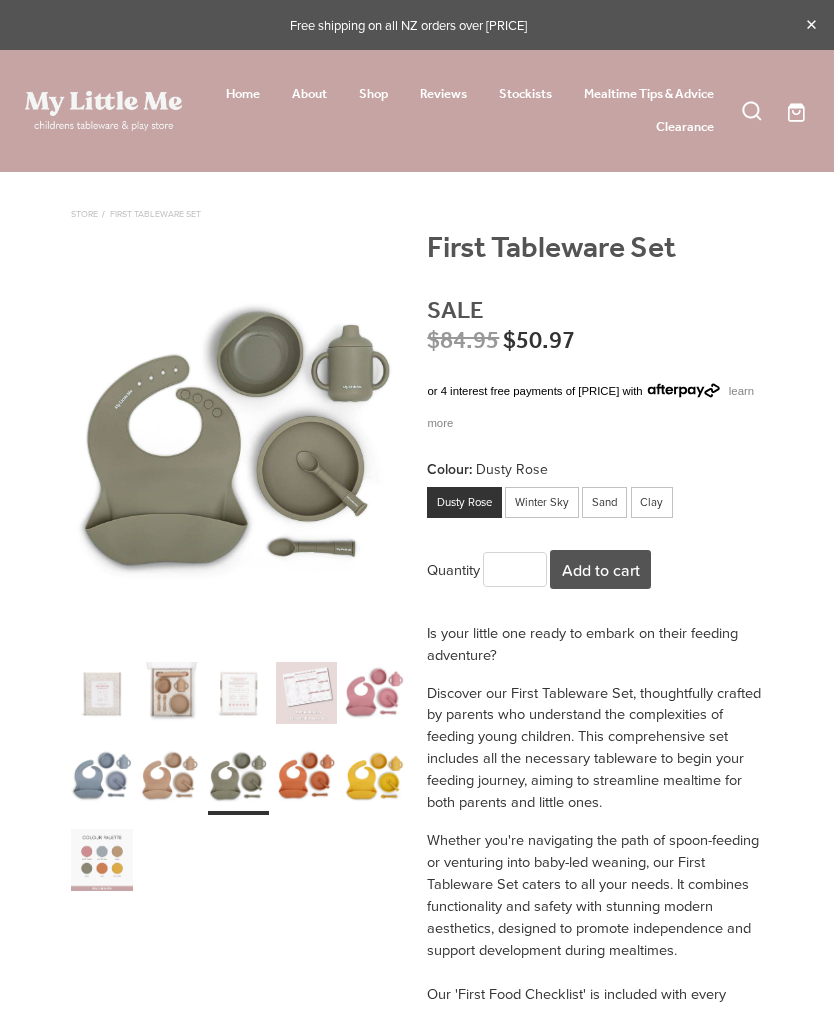 click at bounding box center [102, 693] 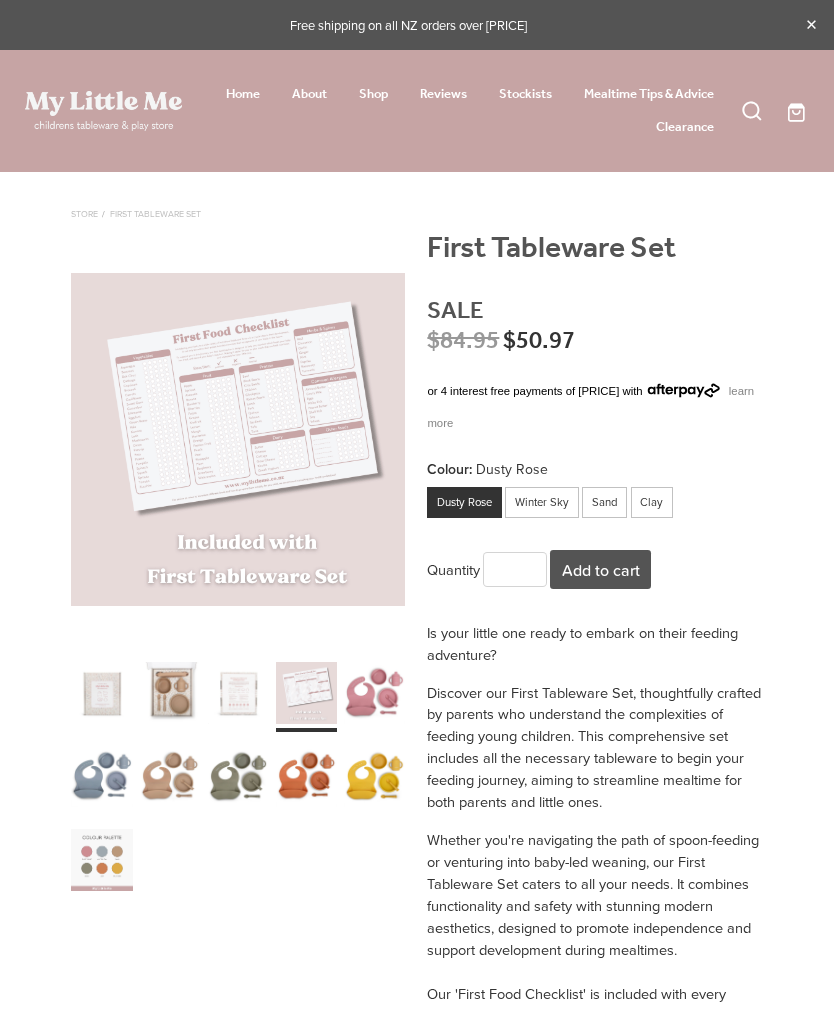 click at bounding box center [102, 693] 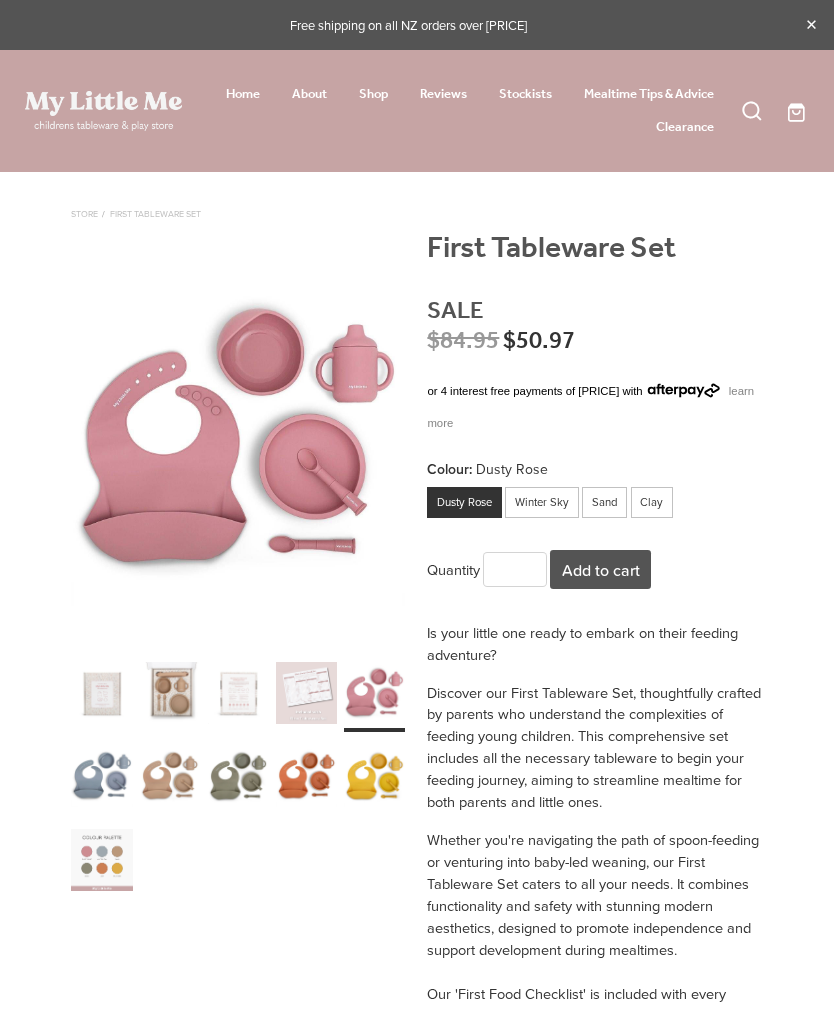 click at bounding box center (102, 693) 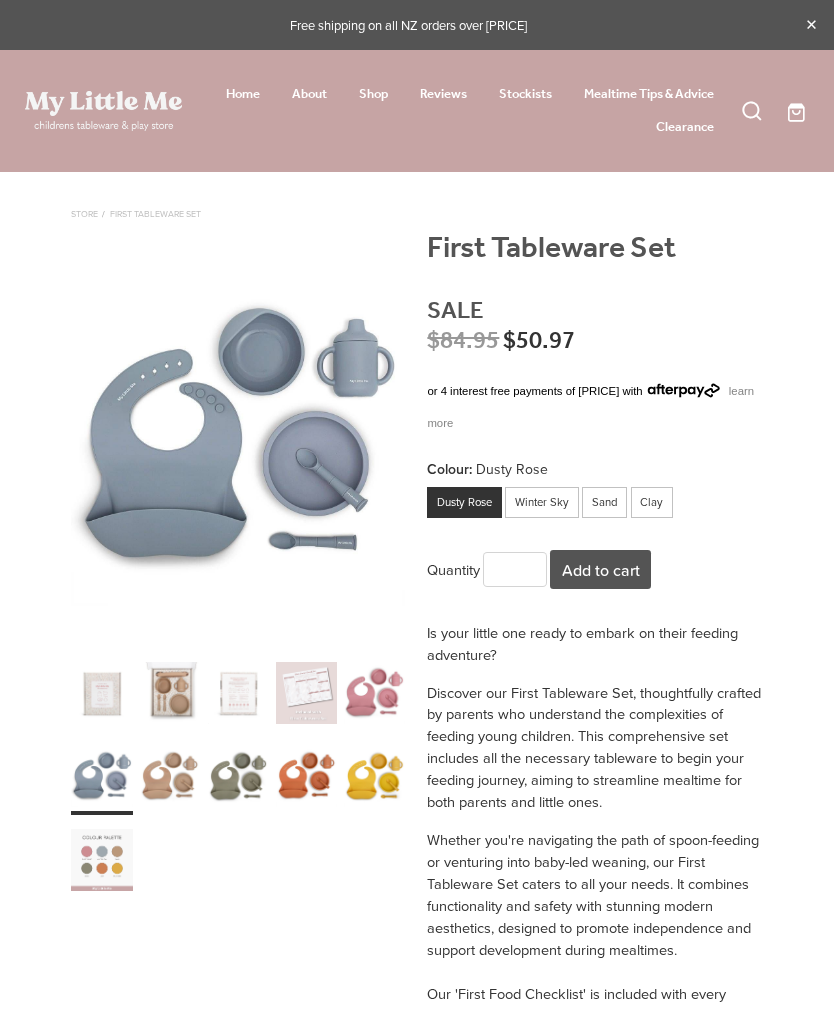 click at bounding box center (102, 693) 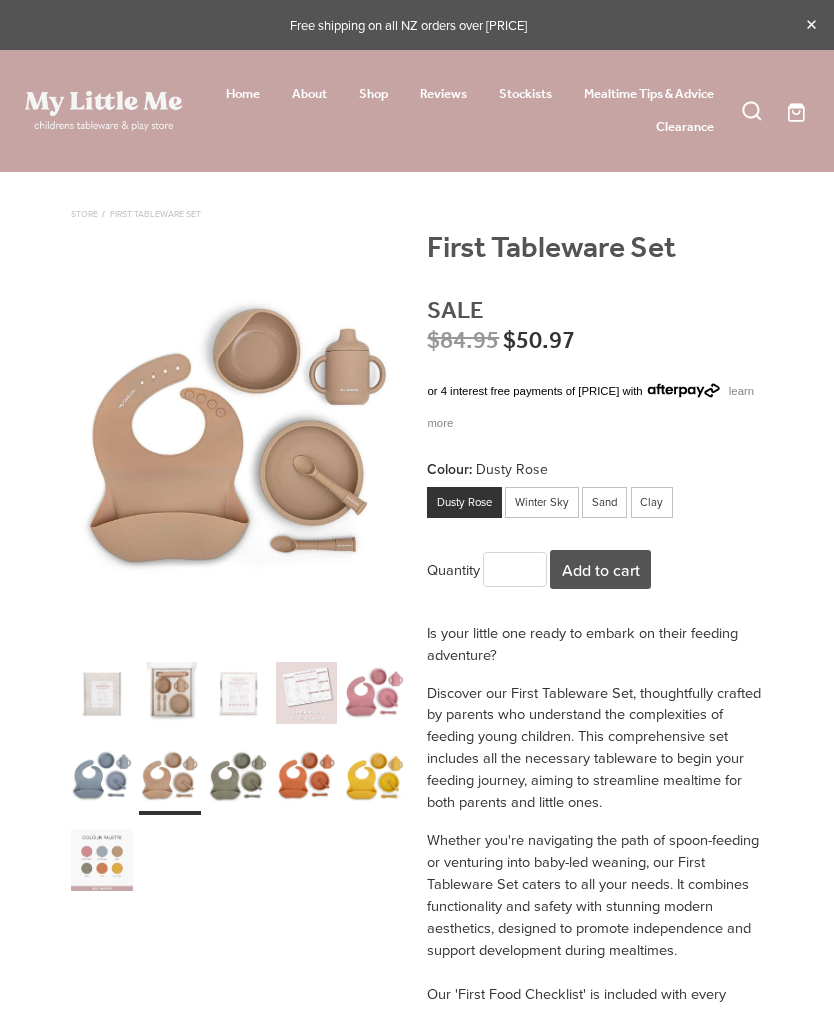 click at bounding box center [102, 693] 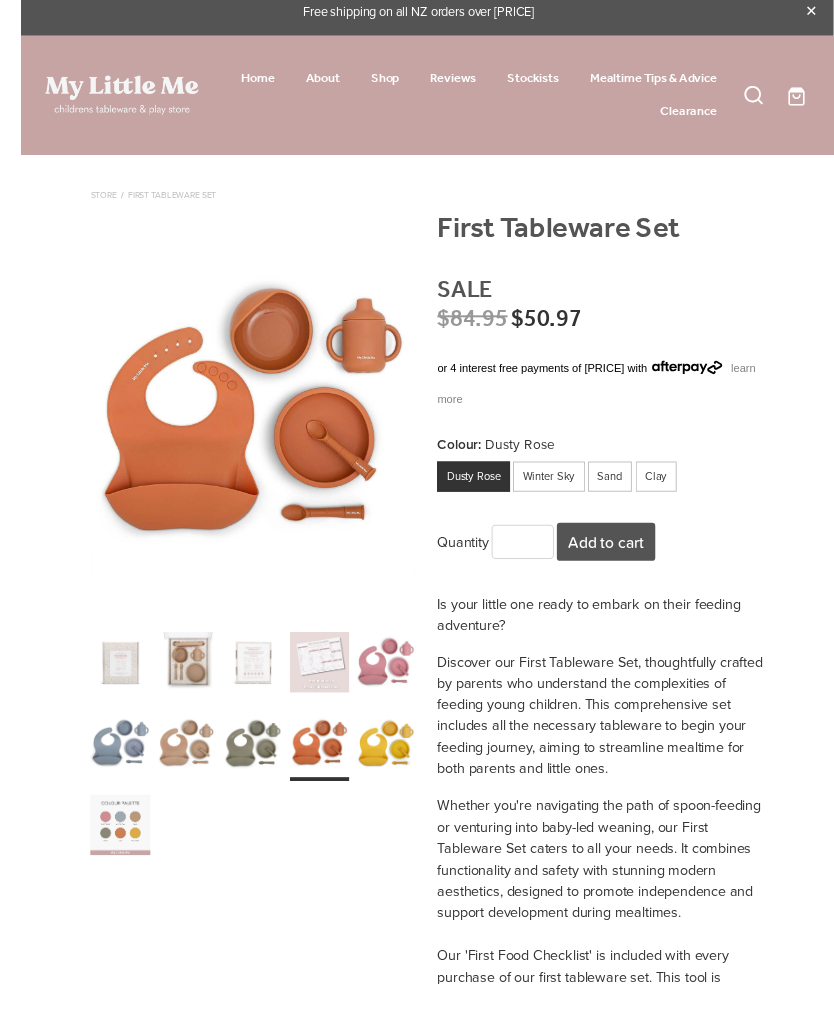 scroll, scrollTop: 0, scrollLeft: 0, axis: both 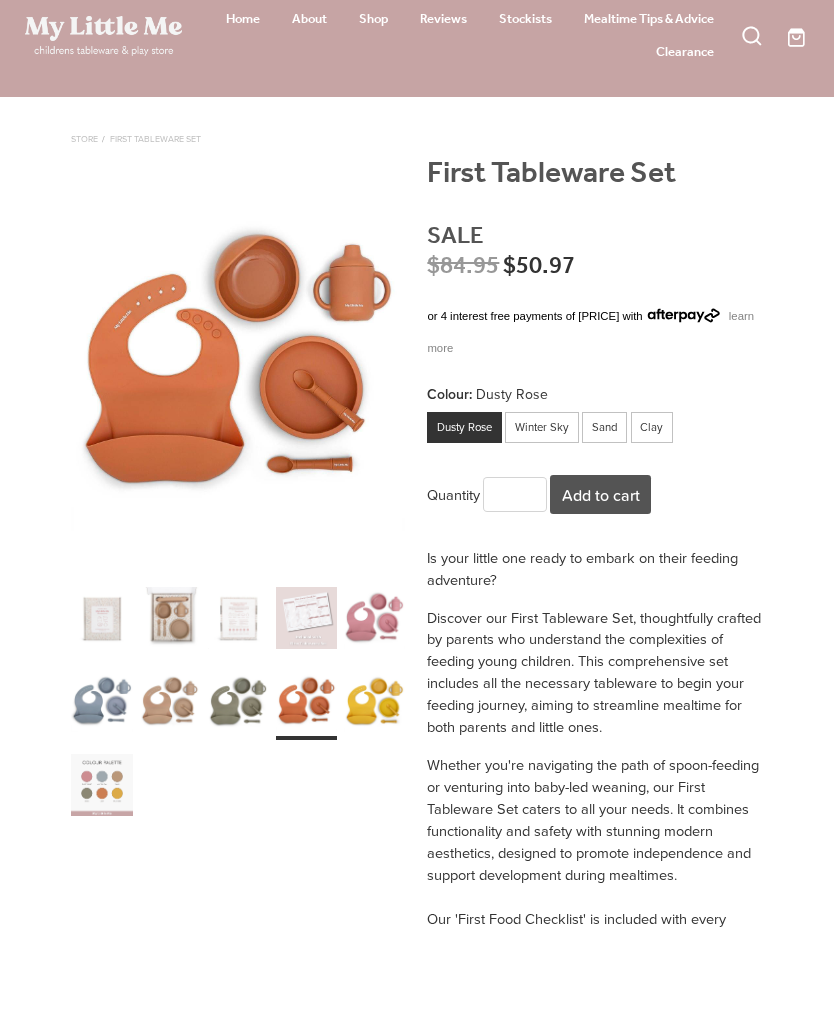 click at bounding box center (102, 693) 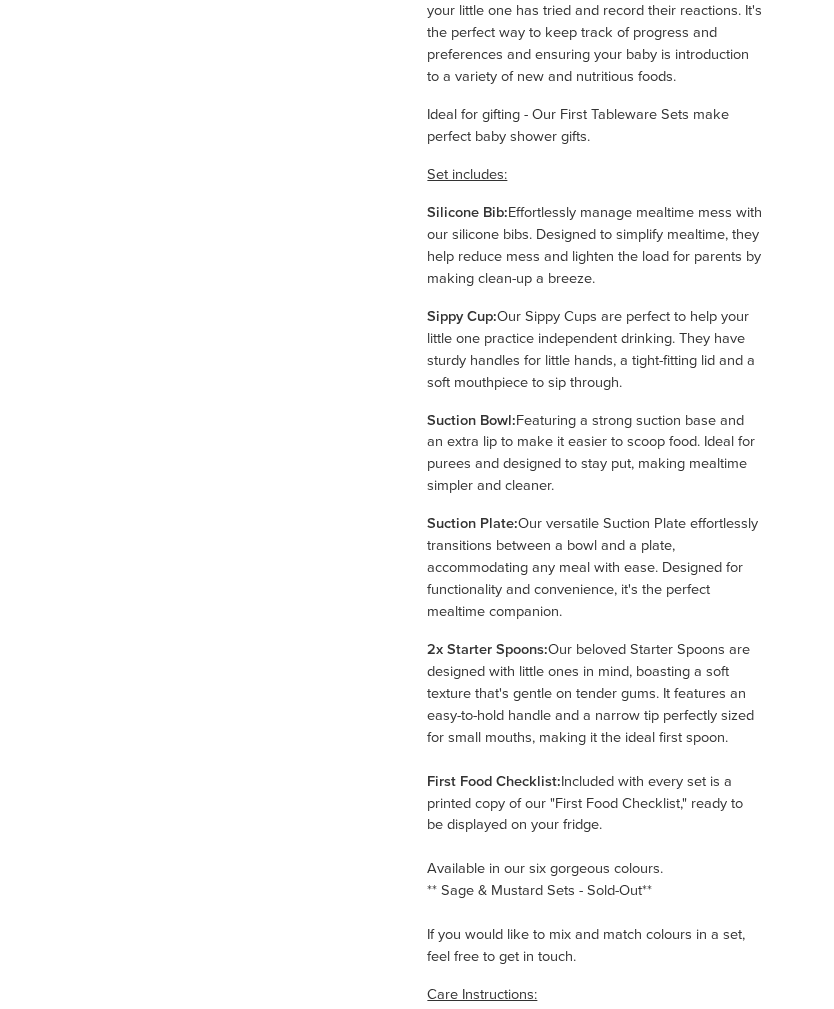 scroll, scrollTop: 1020, scrollLeft: 0, axis: vertical 